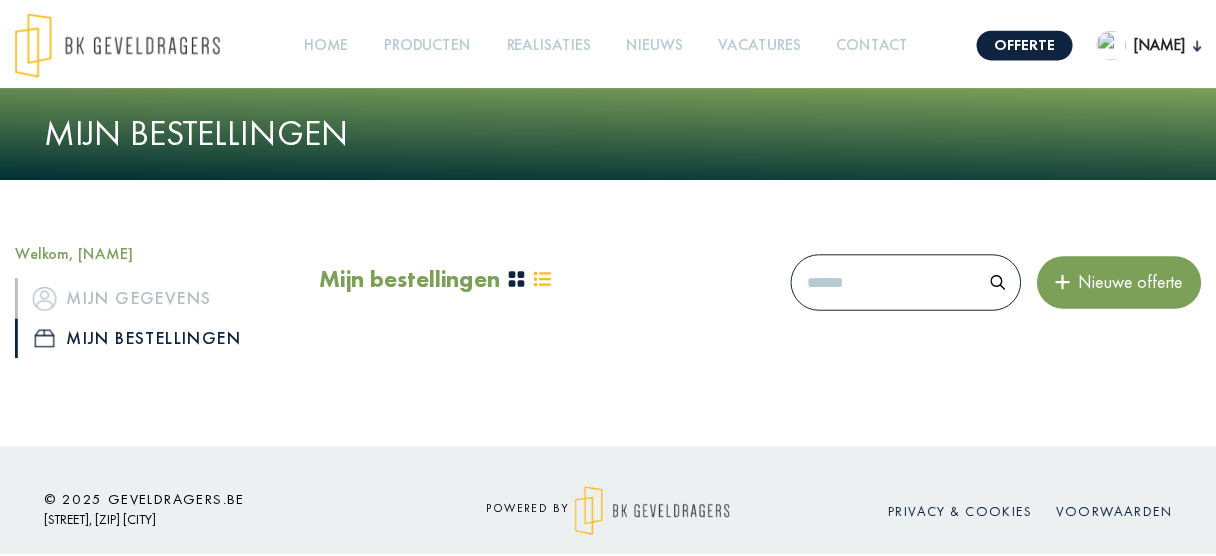 scroll, scrollTop: 0, scrollLeft: 0, axis: both 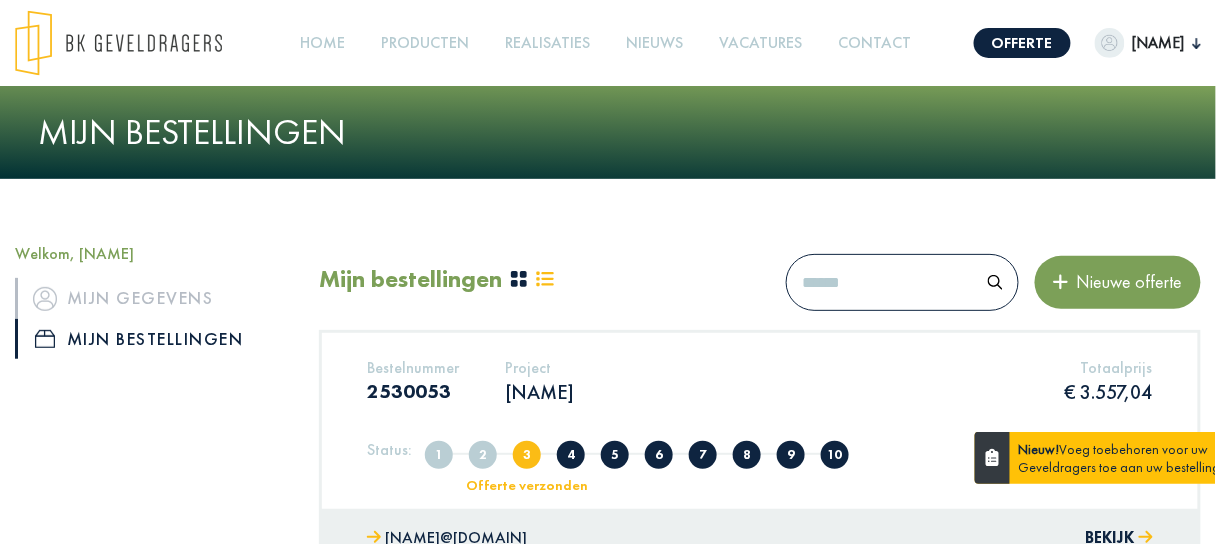click on "Schiettecatte" 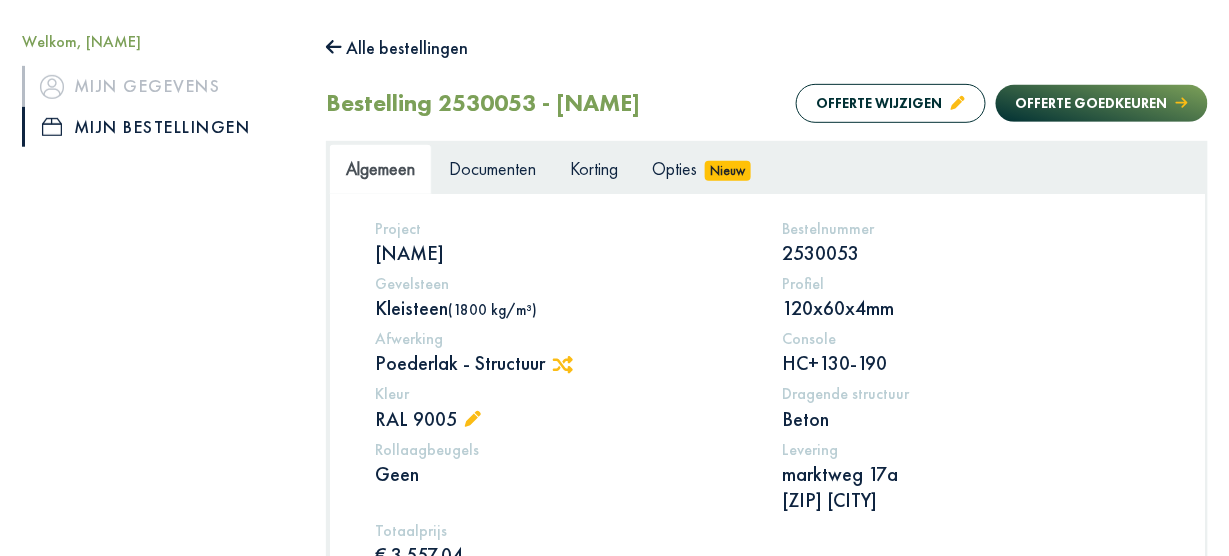 scroll, scrollTop: 240, scrollLeft: 0, axis: vertical 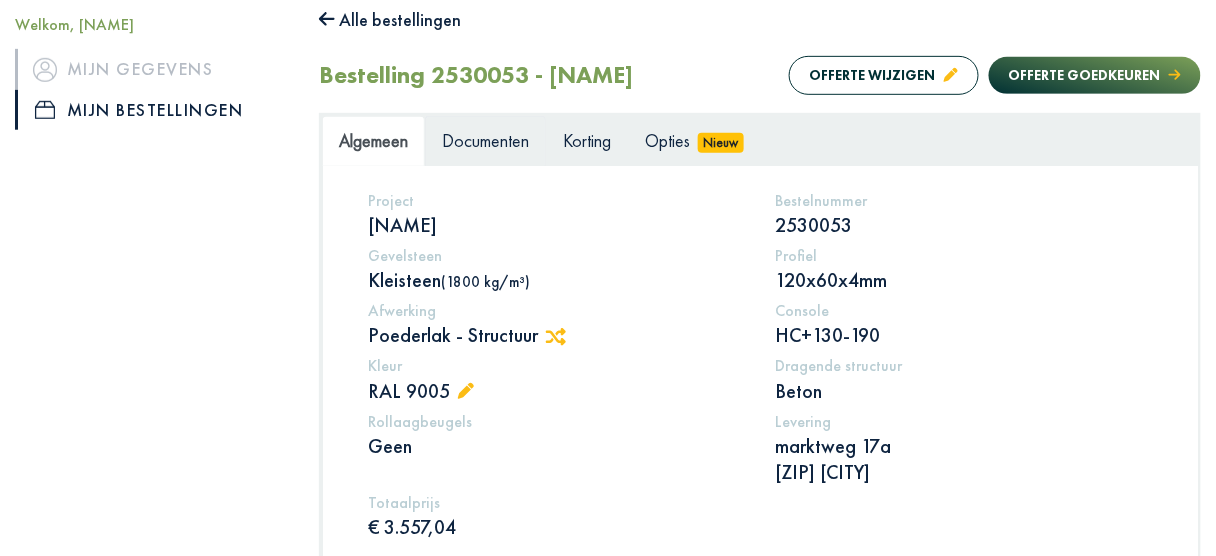 click on "Documenten" at bounding box center [485, 140] 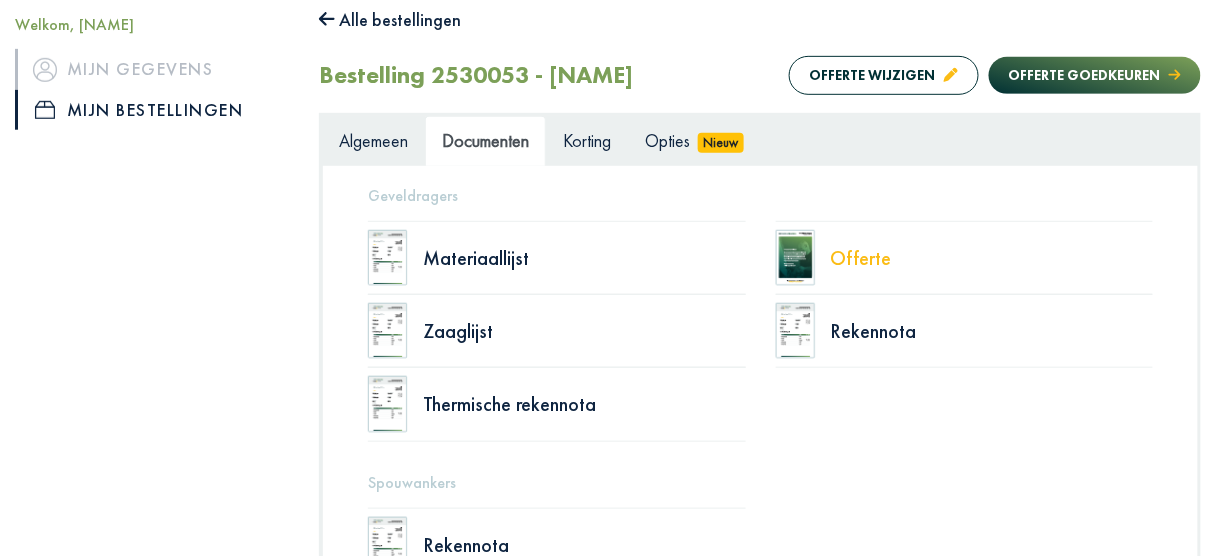 click on "Offerte" at bounding box center [992, 258] 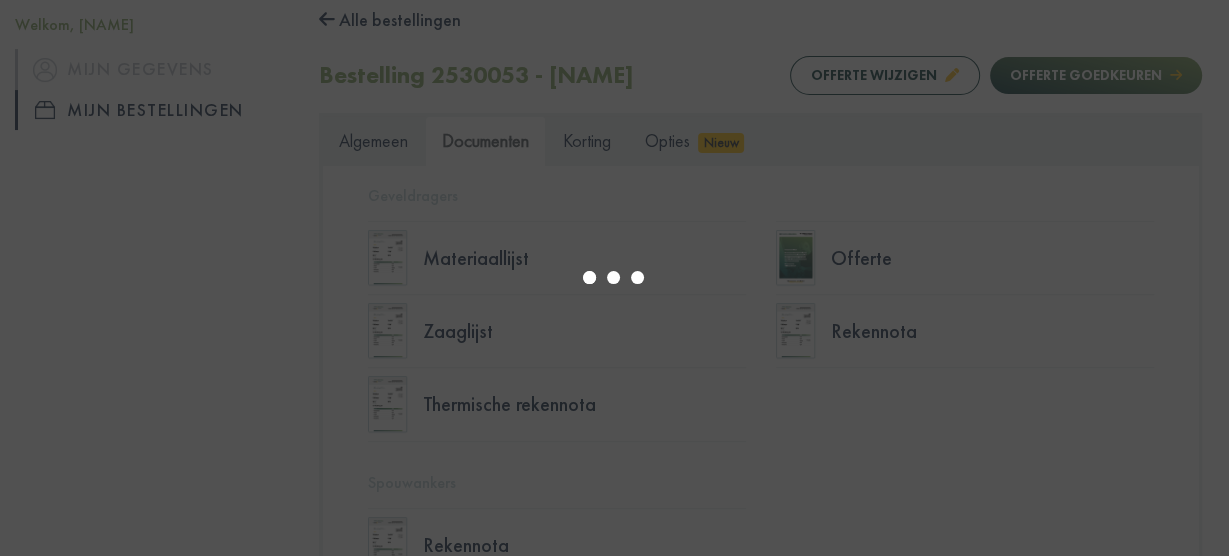 scroll, scrollTop: 10, scrollLeft: 0, axis: vertical 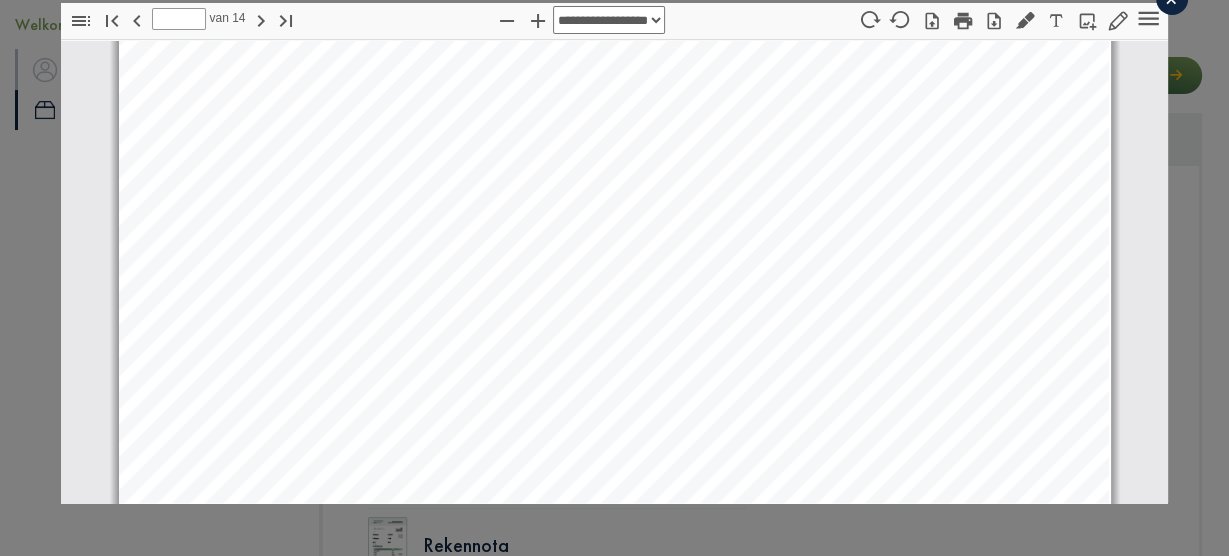 type on "*" 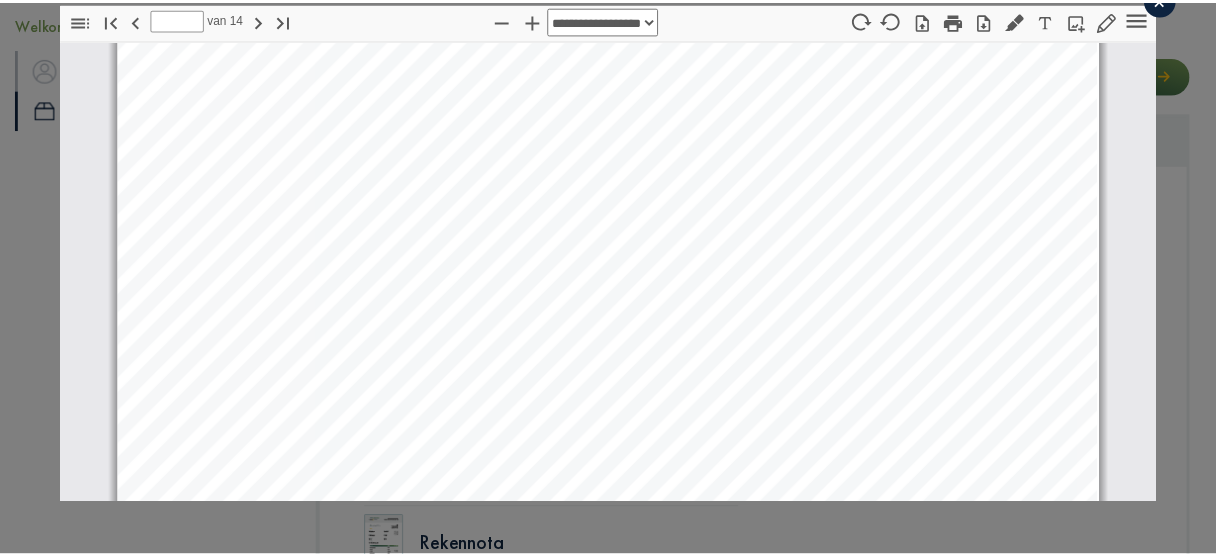 scroll, scrollTop: 4810, scrollLeft: 0, axis: vertical 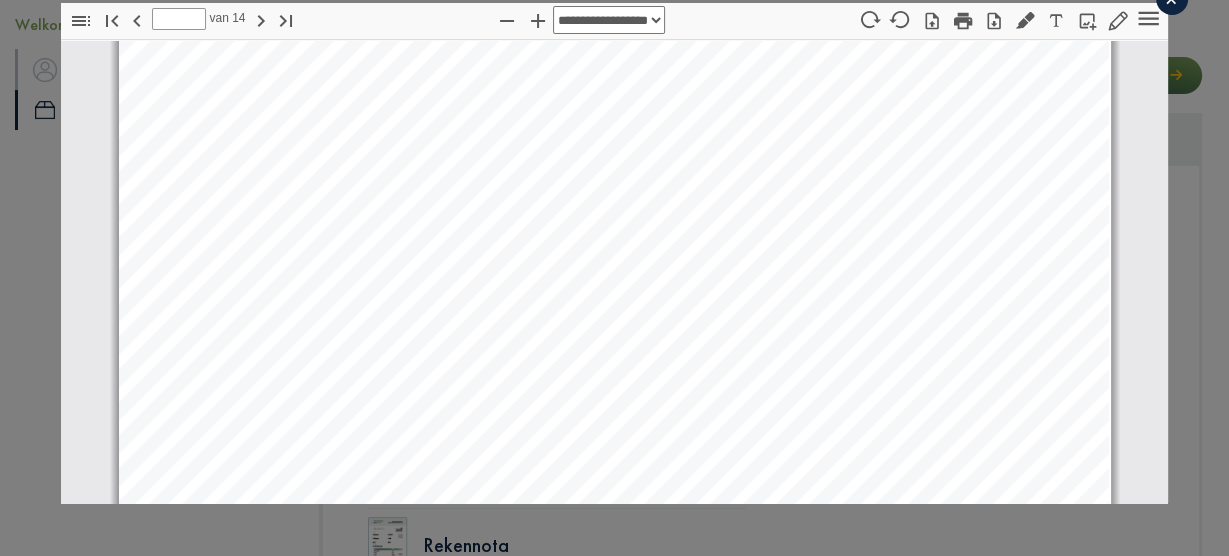 click on "×" 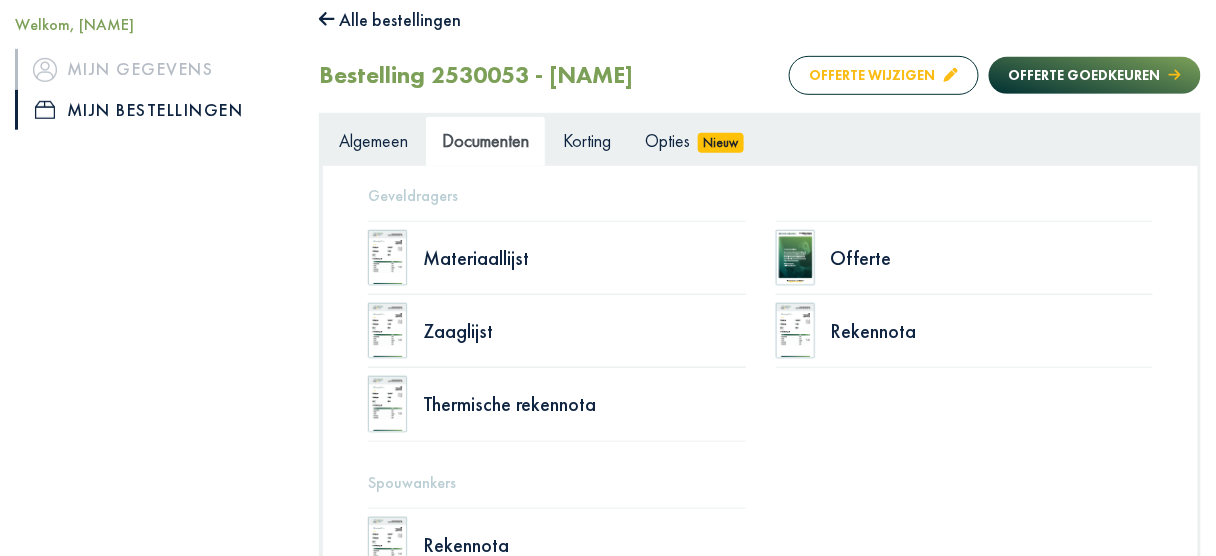 click on "Offerte wijzigen" 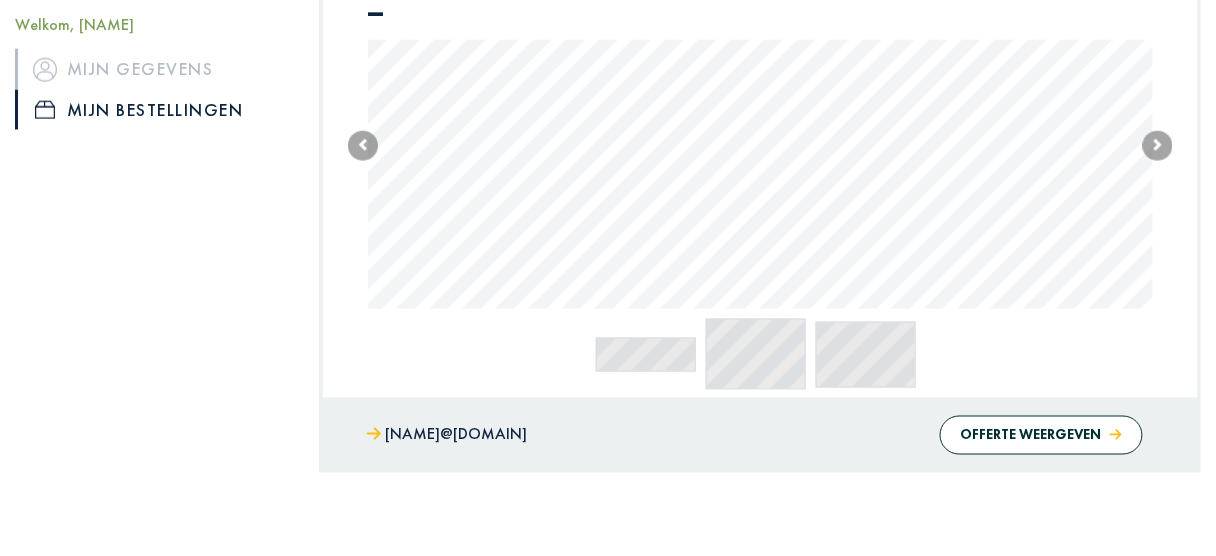 scroll, scrollTop: 560, scrollLeft: 0, axis: vertical 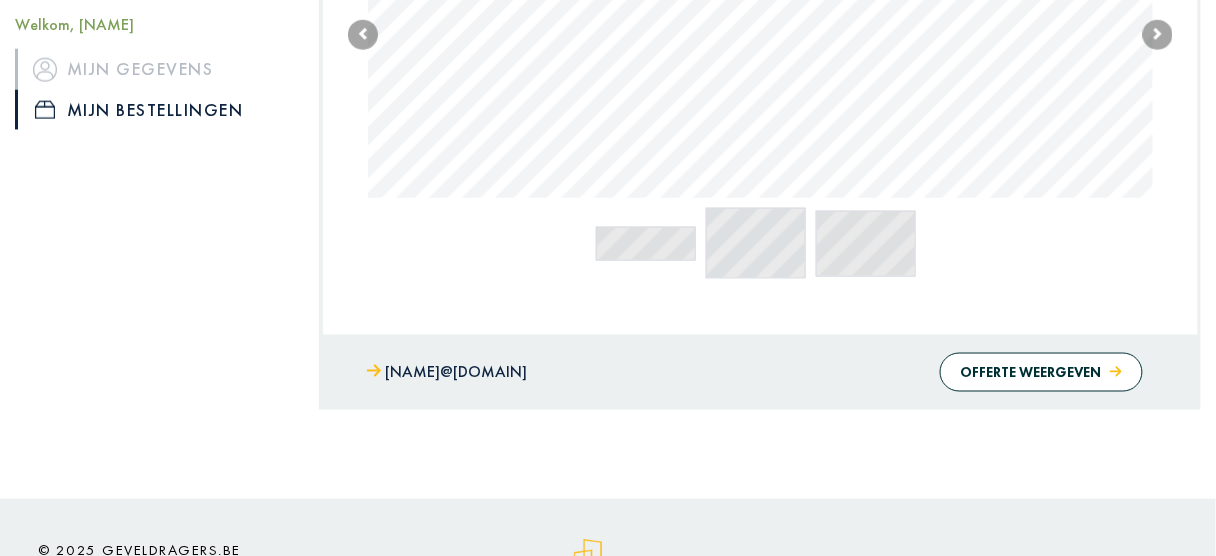 click on "_ __ ___ Previous Next" at bounding box center [760, 75] 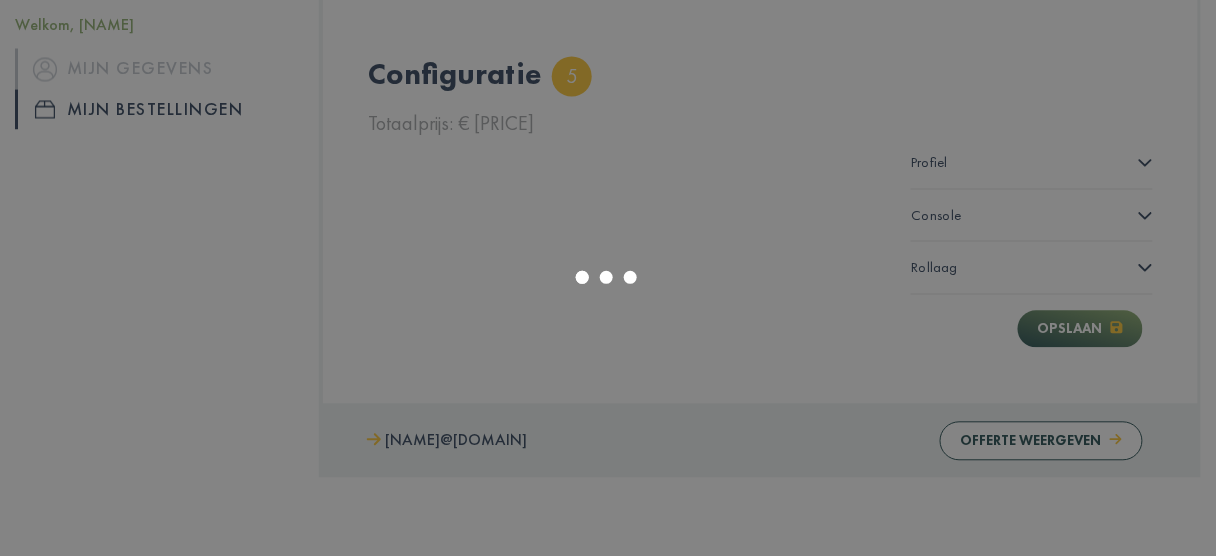 scroll, scrollTop: 886, scrollLeft: 0, axis: vertical 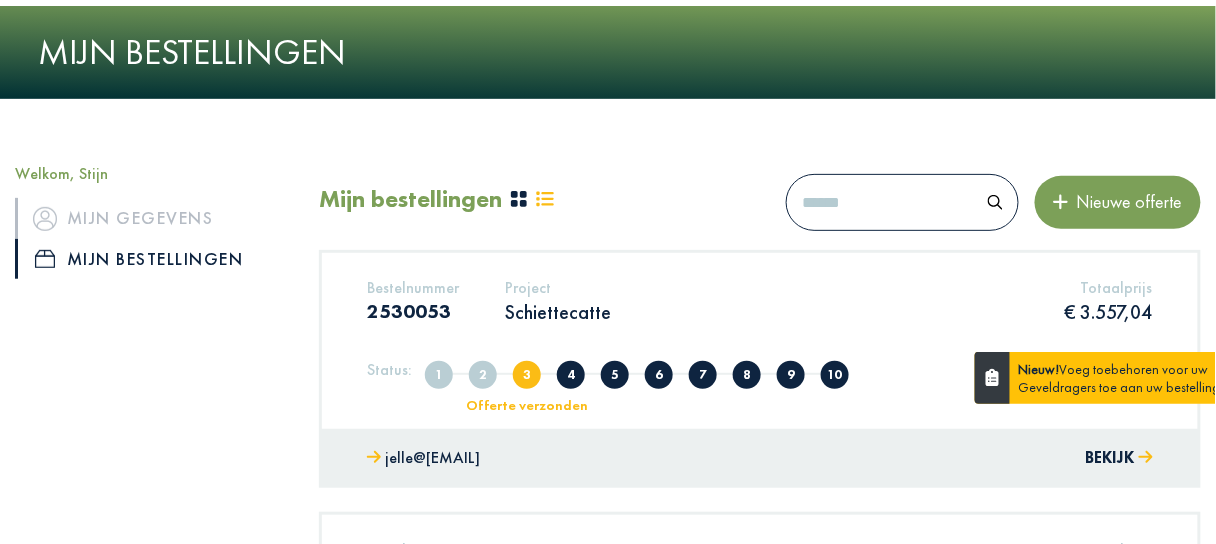 click on "Schiettecatte" 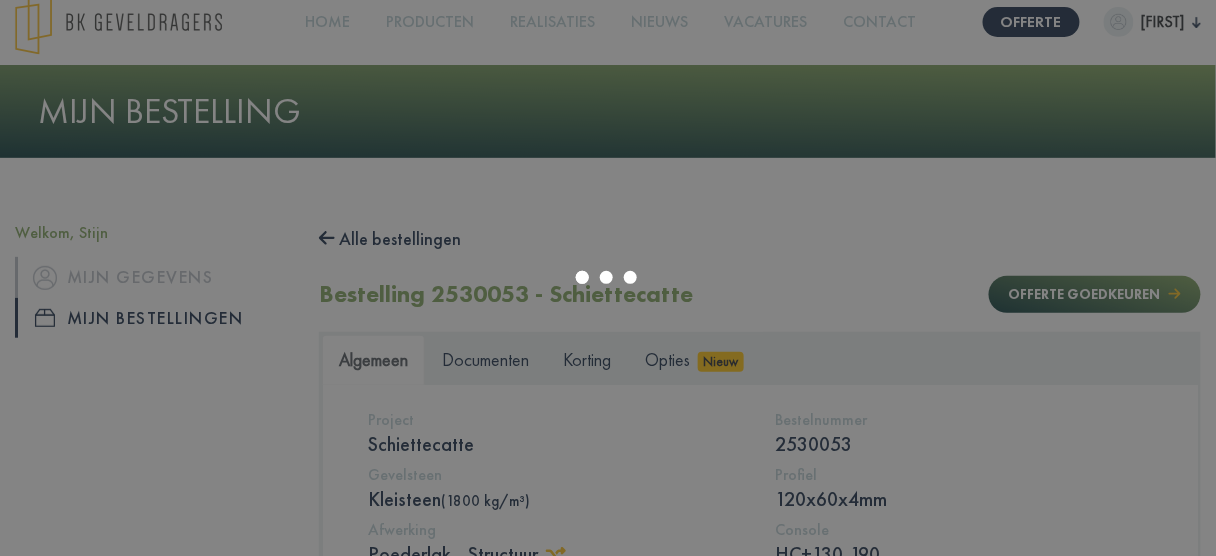 scroll, scrollTop: 80, scrollLeft: 0, axis: vertical 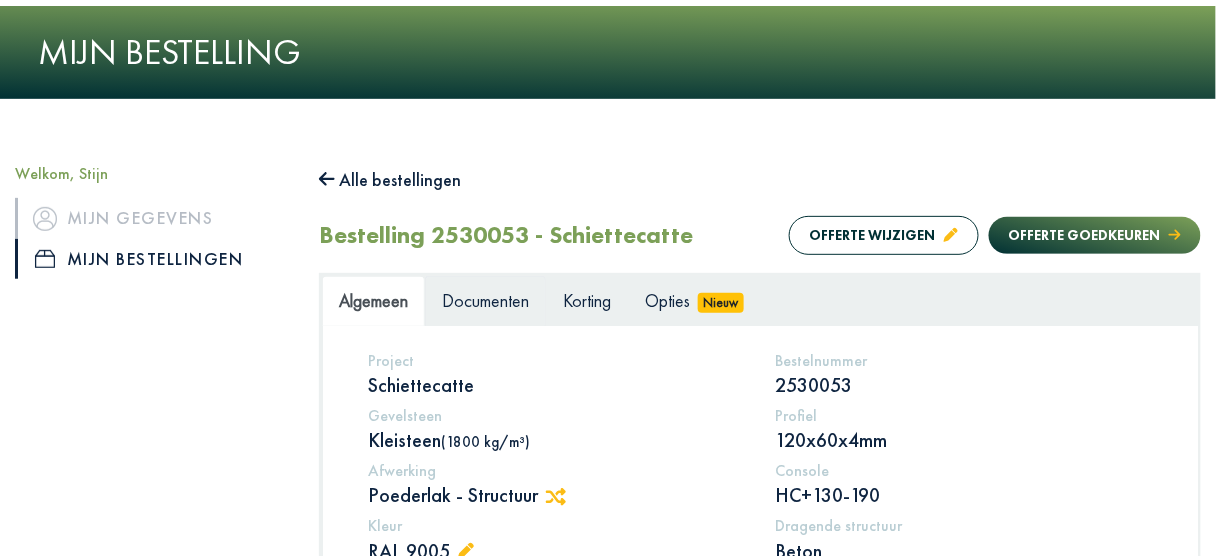 click on "Documenten" at bounding box center (485, 300) 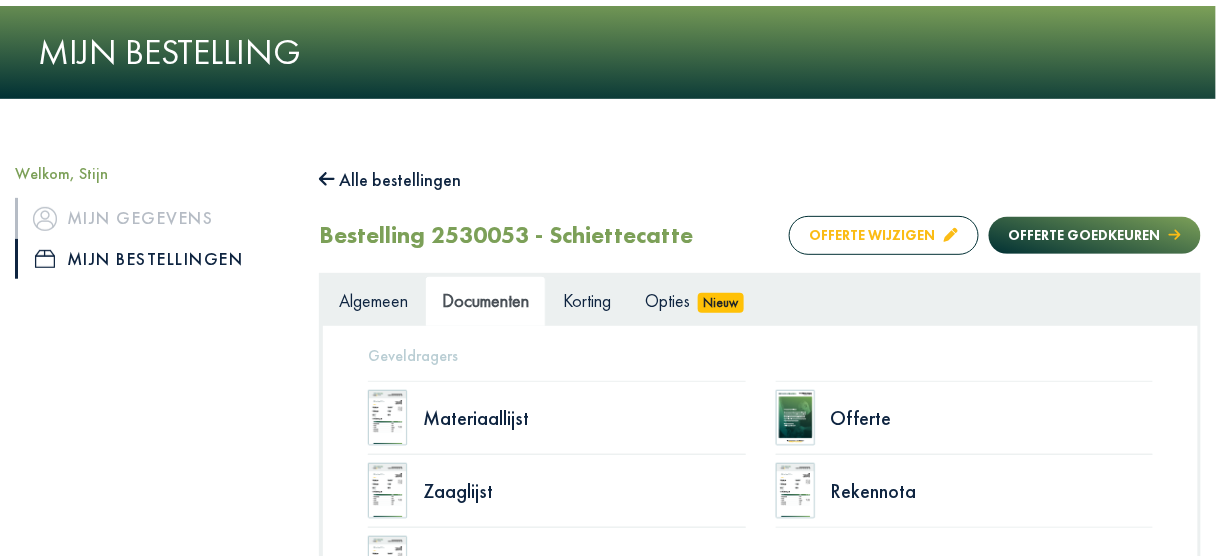 click on "Offerte wijzigen" 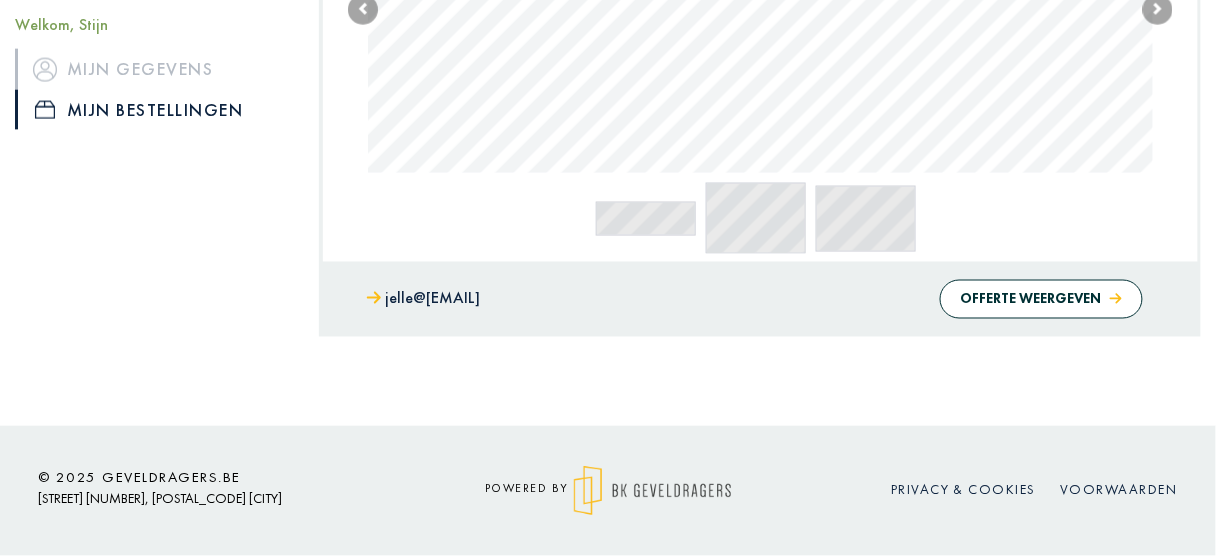 scroll, scrollTop: 657, scrollLeft: 0, axis: vertical 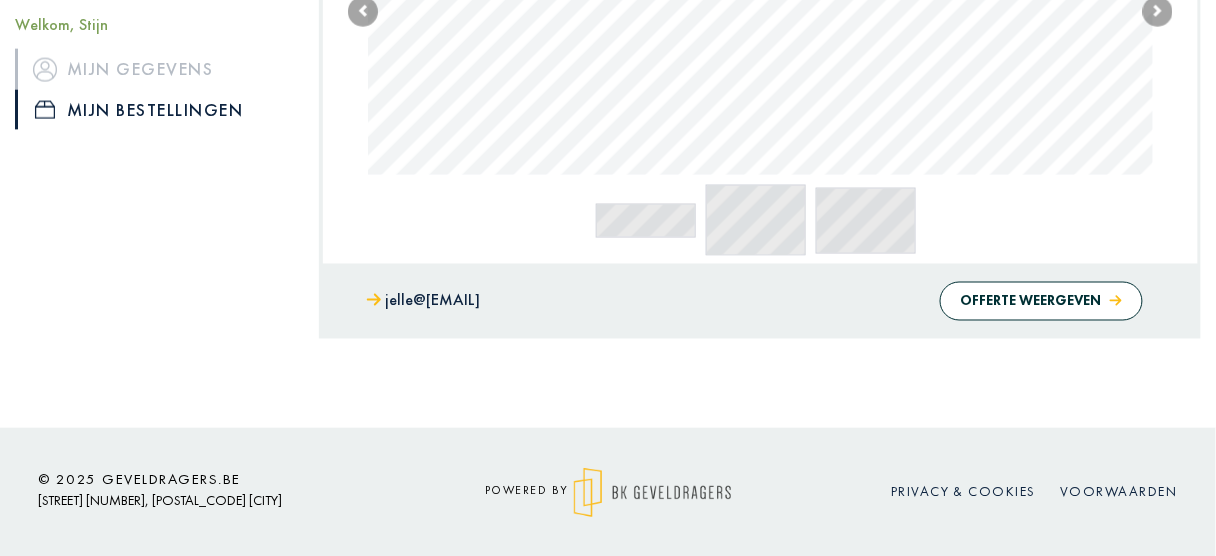 click at bounding box center [760, 215] 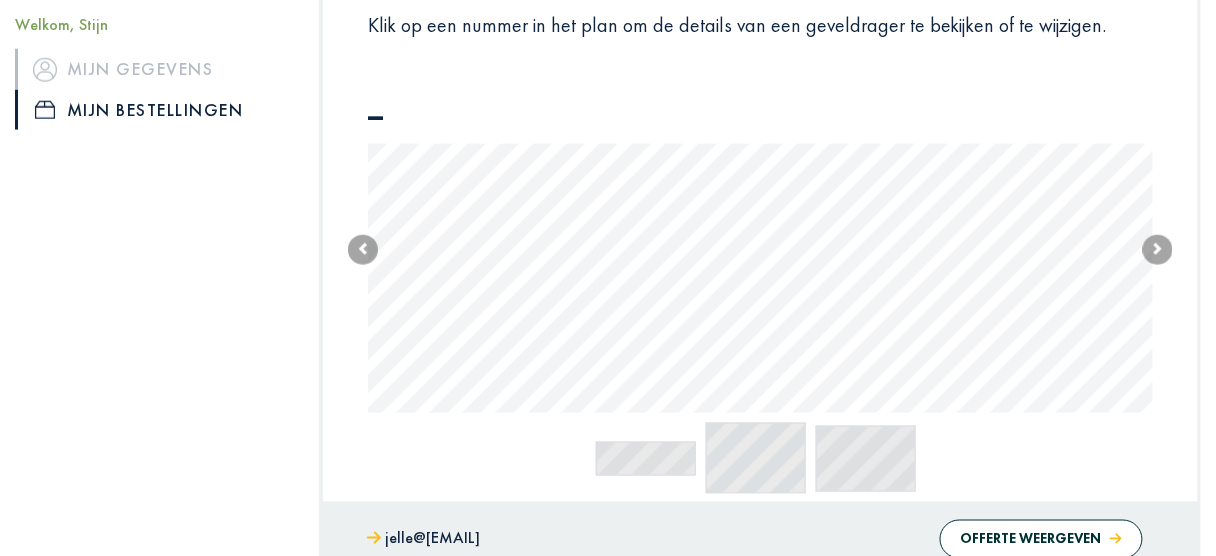 scroll, scrollTop: 417, scrollLeft: 0, axis: vertical 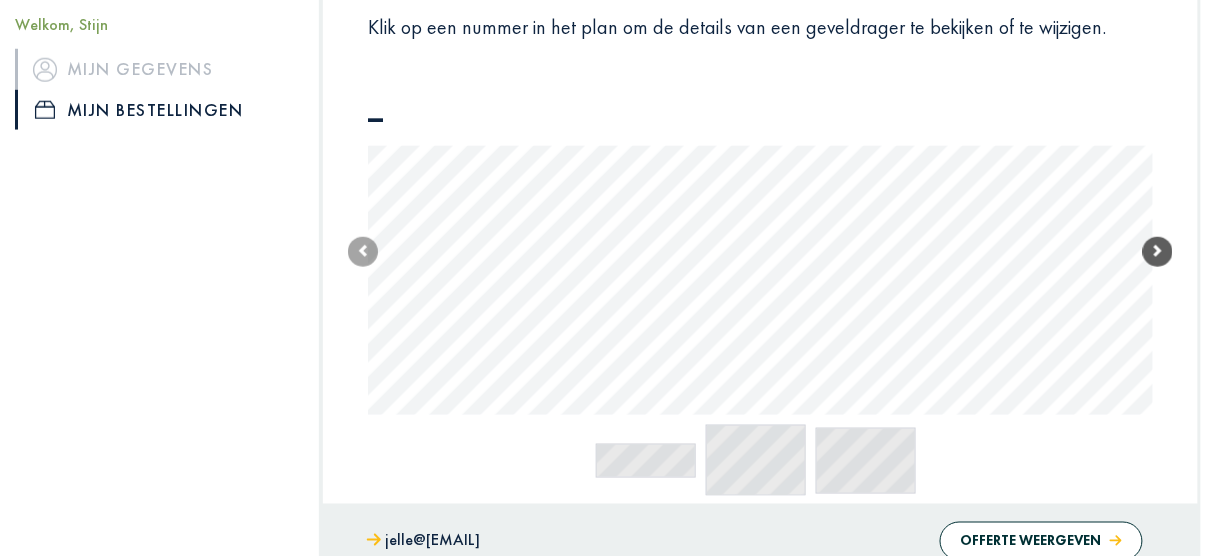 click at bounding box center (1158, 252) 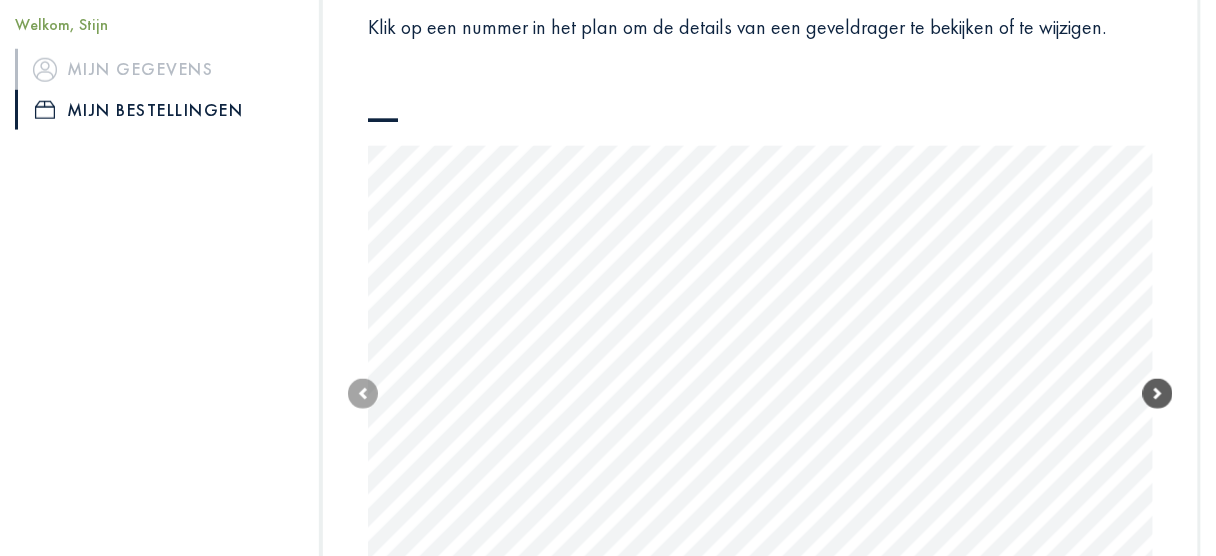 scroll, scrollTop: 497, scrollLeft: 0, axis: vertical 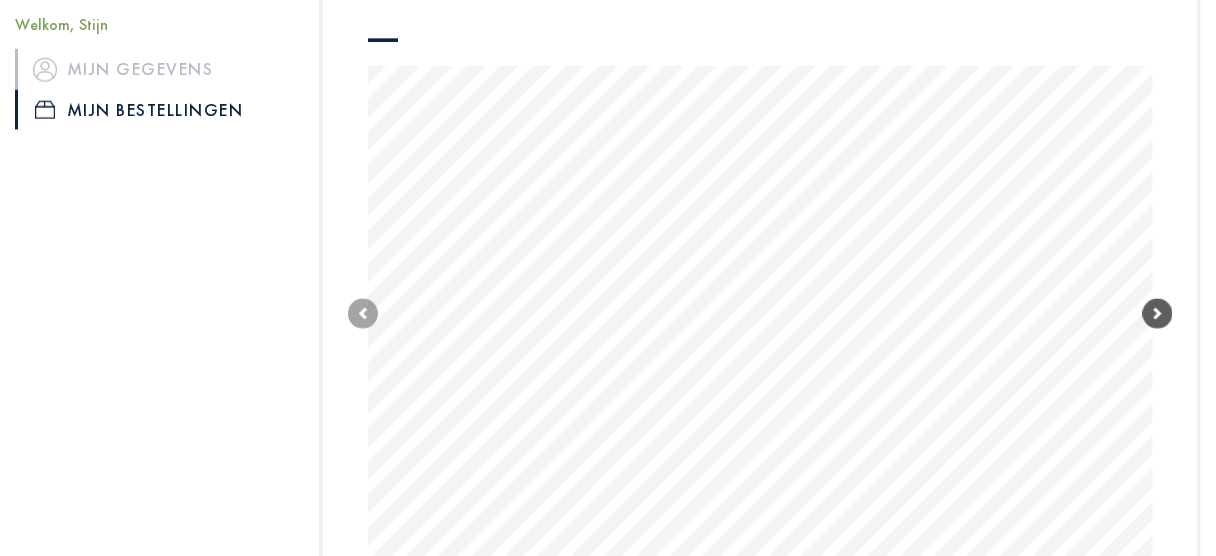 click at bounding box center [1158, 314] 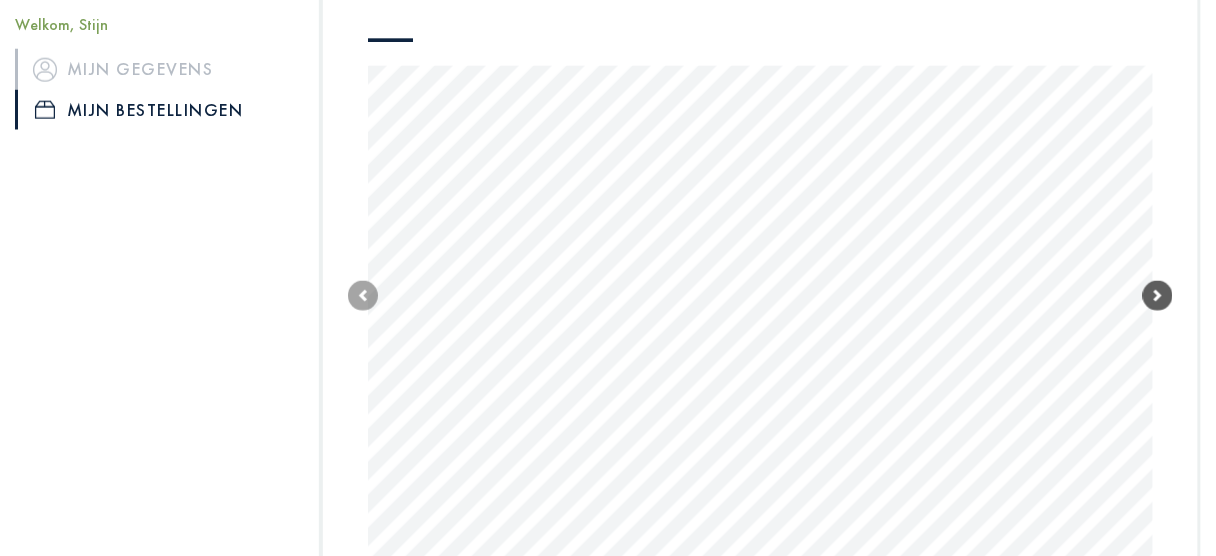 click at bounding box center (1158, 296) 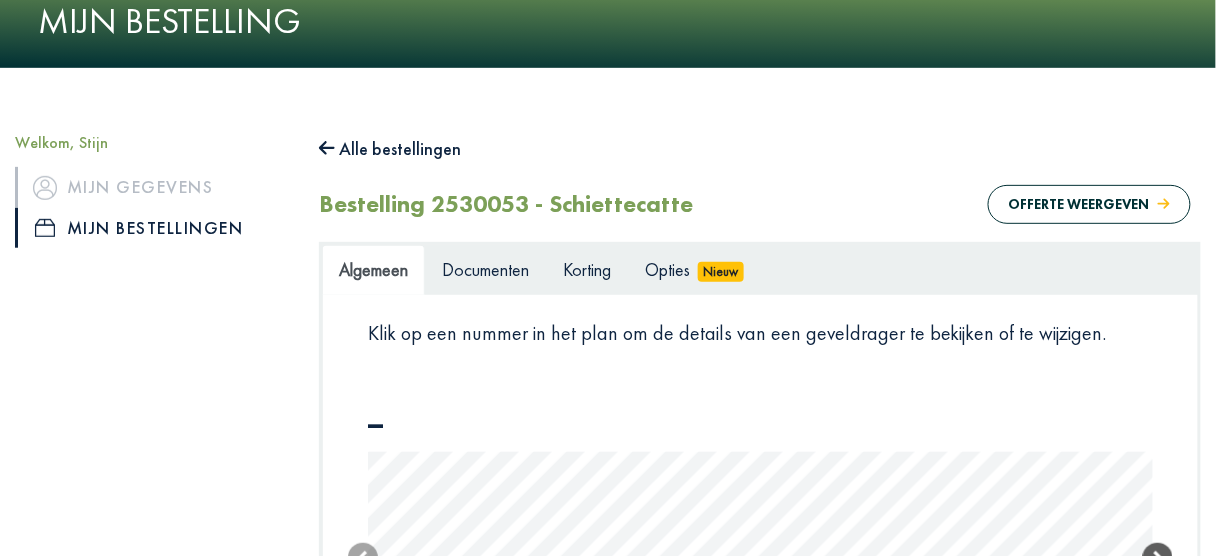 scroll, scrollTop: 97, scrollLeft: 0, axis: vertical 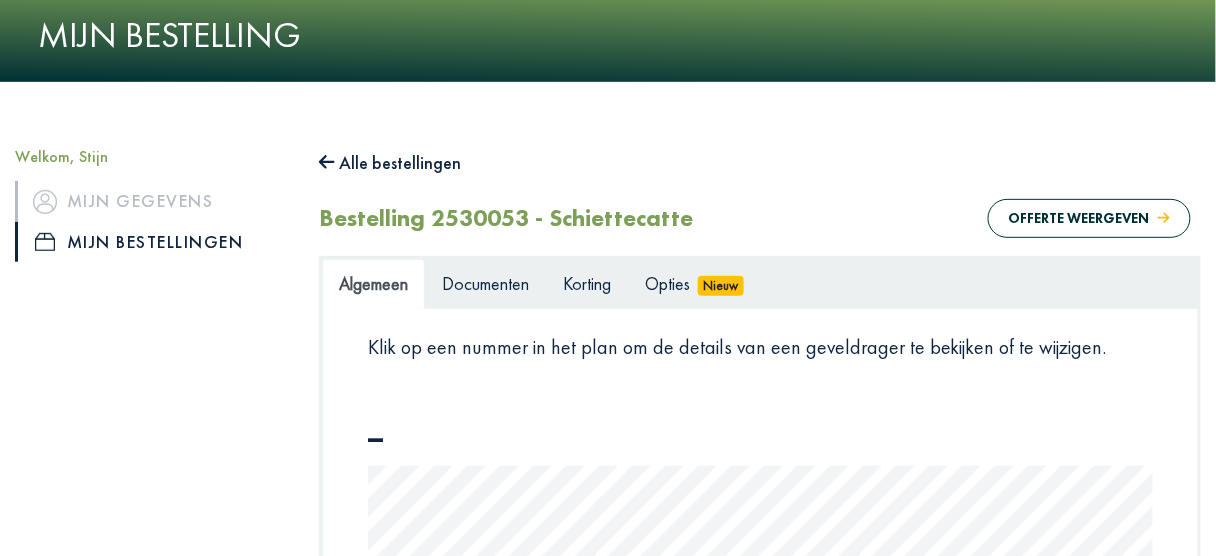 click 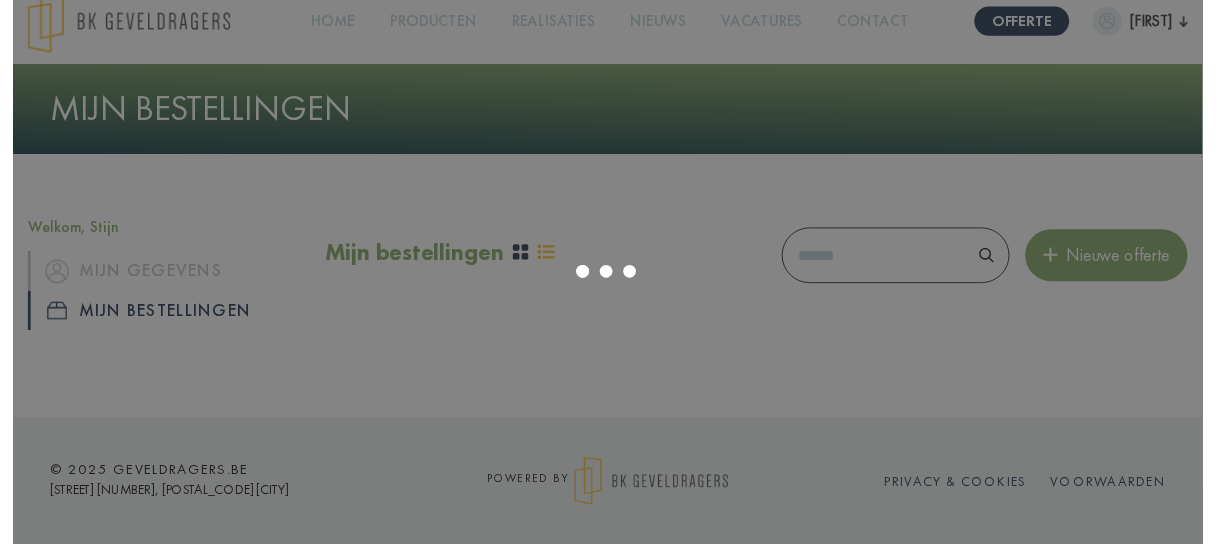 scroll, scrollTop: 97, scrollLeft: 0, axis: vertical 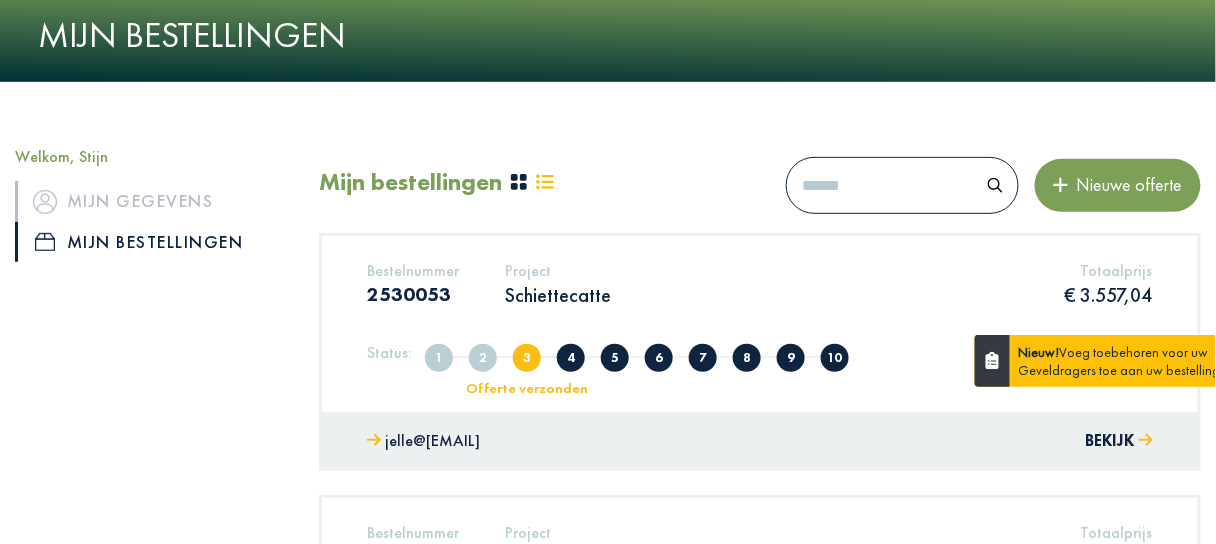 click on "Schiettecatte" 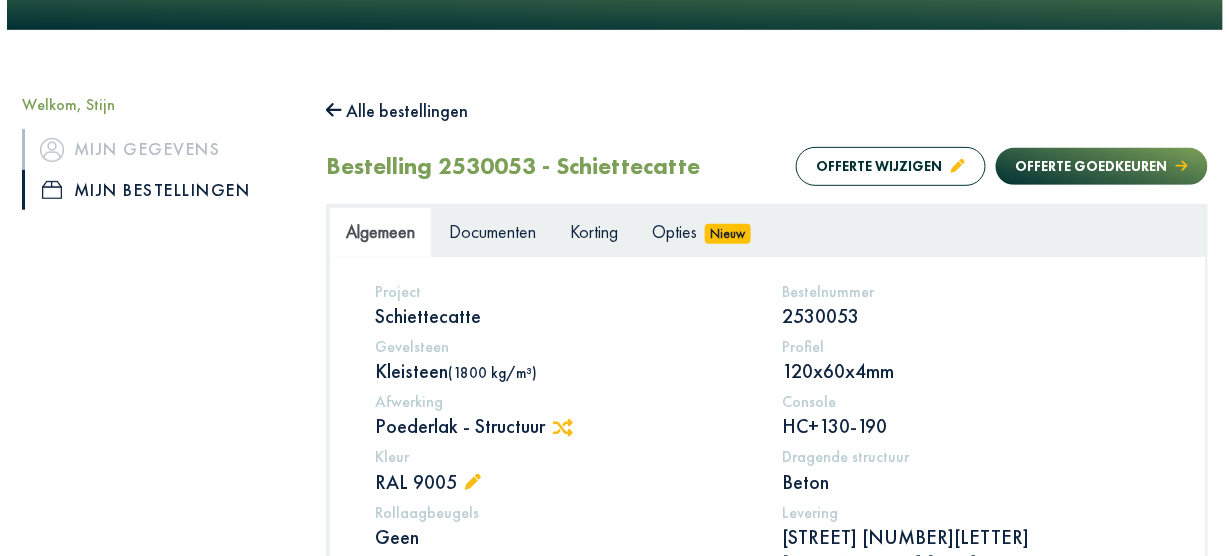 scroll, scrollTop: 177, scrollLeft: 0, axis: vertical 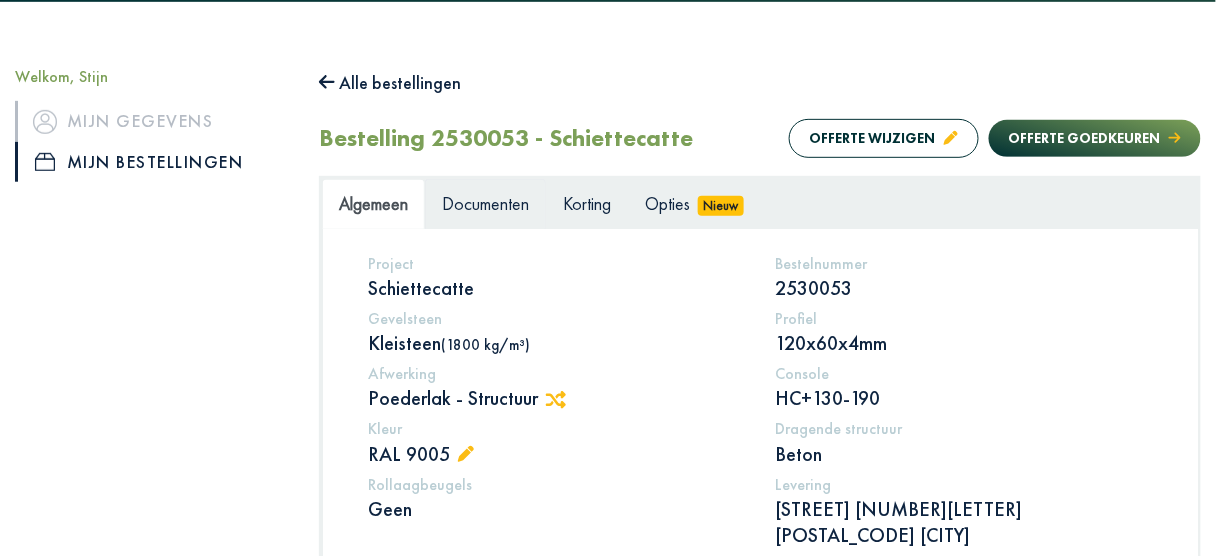 click on "Documenten" at bounding box center (485, 204) 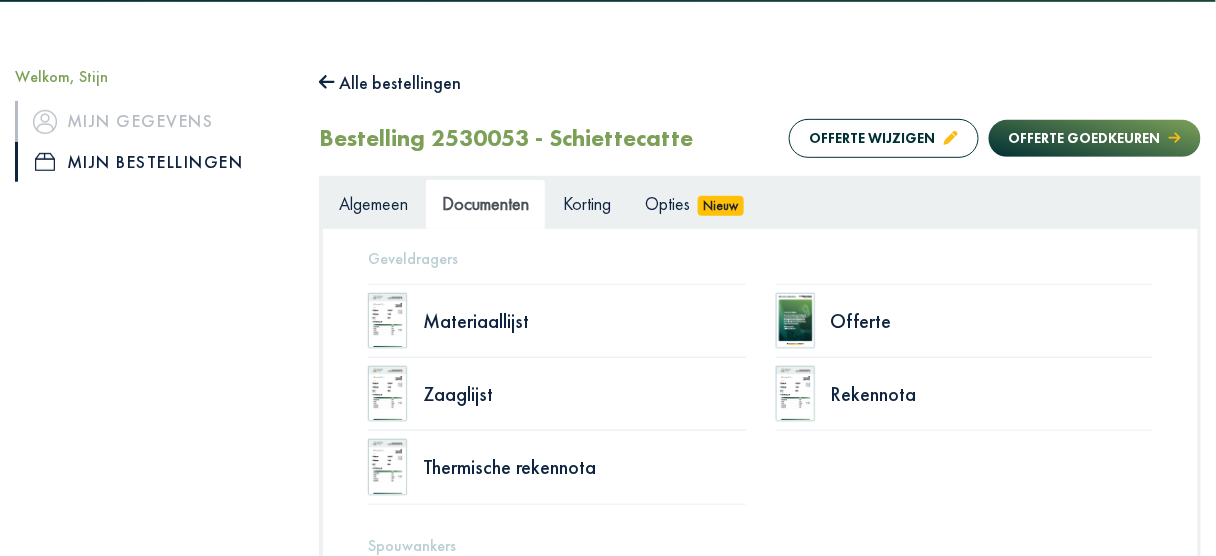 click on "Offerte" at bounding box center (965, 321) 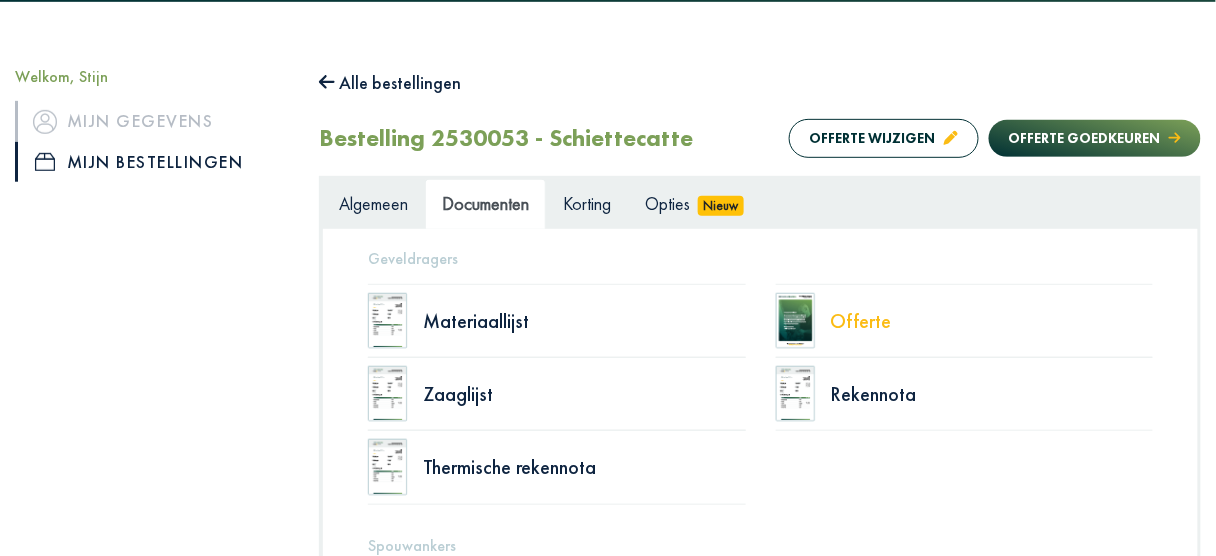 click on "Offerte" at bounding box center (992, 321) 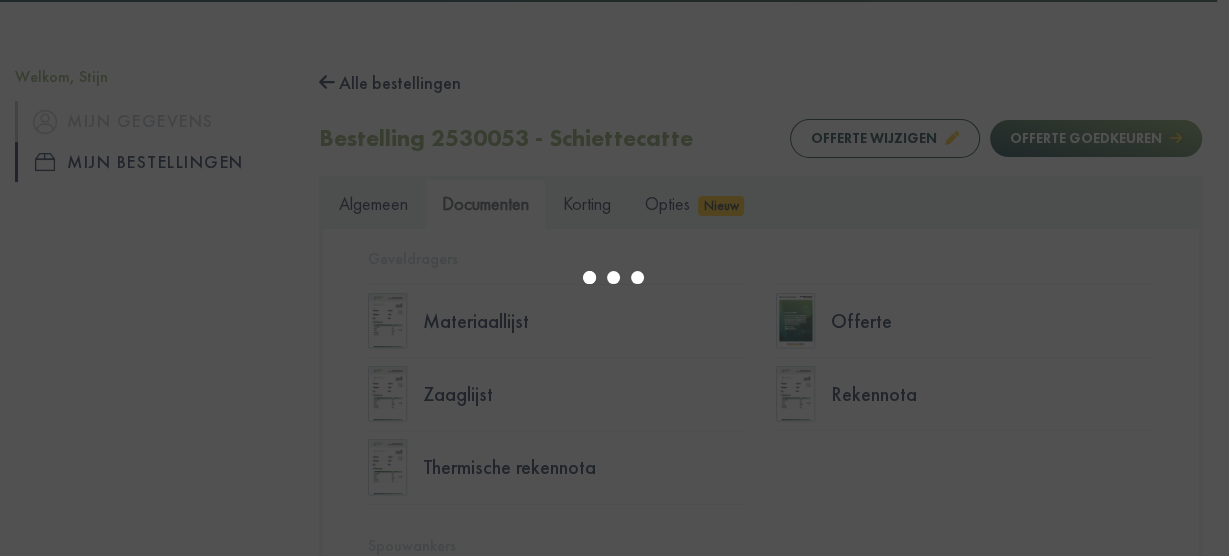 type on "*" 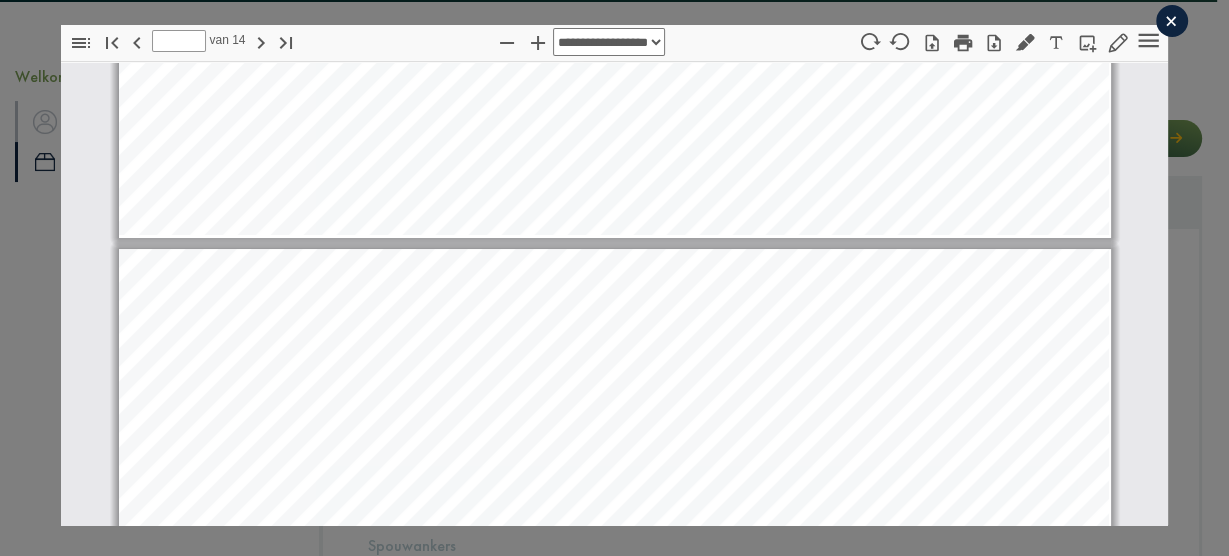 type on "**" 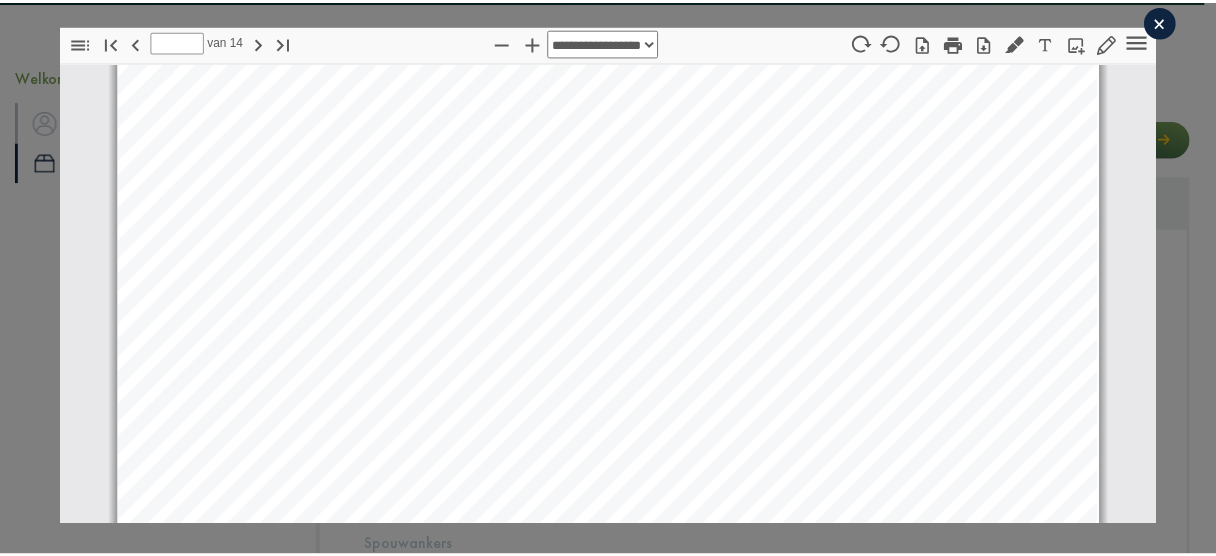 scroll, scrollTop: 13530, scrollLeft: 0, axis: vertical 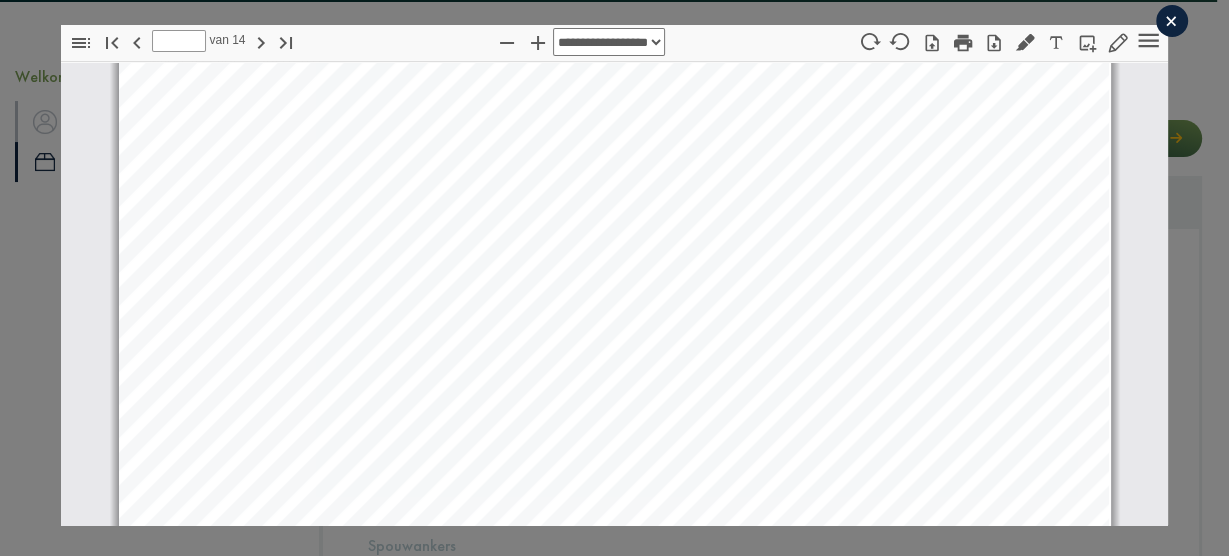 click on "×" 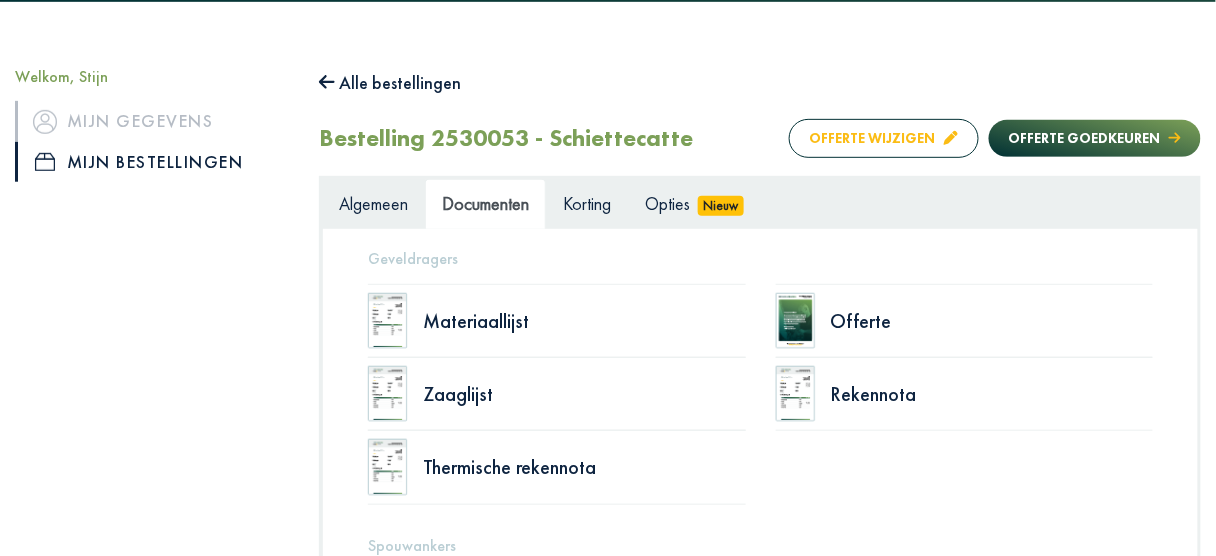 click on "Offerte wijzigen" 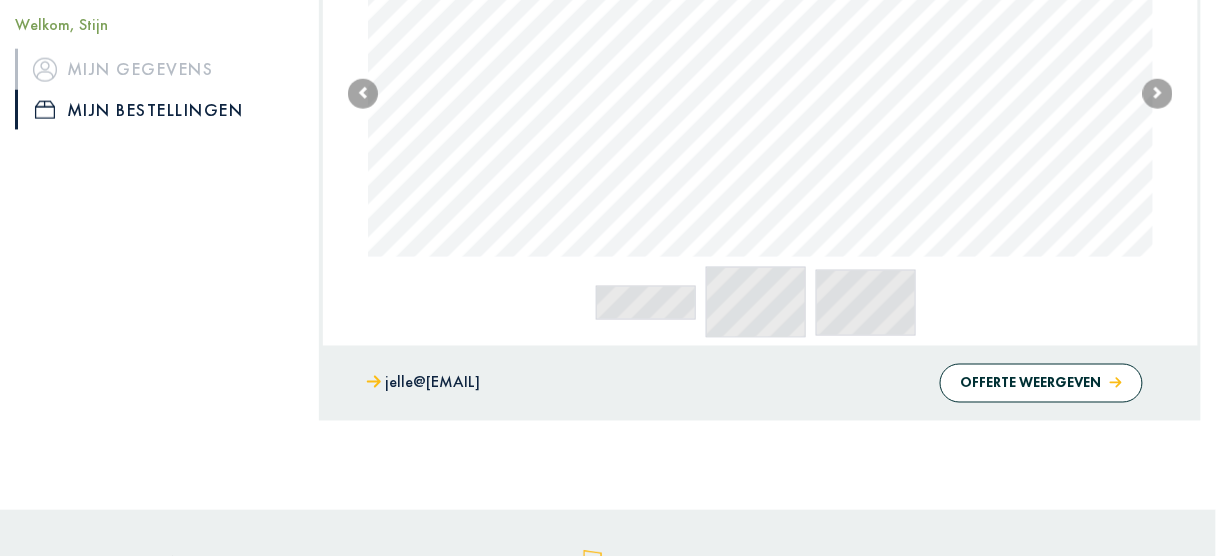 scroll, scrollTop: 577, scrollLeft: 0, axis: vertical 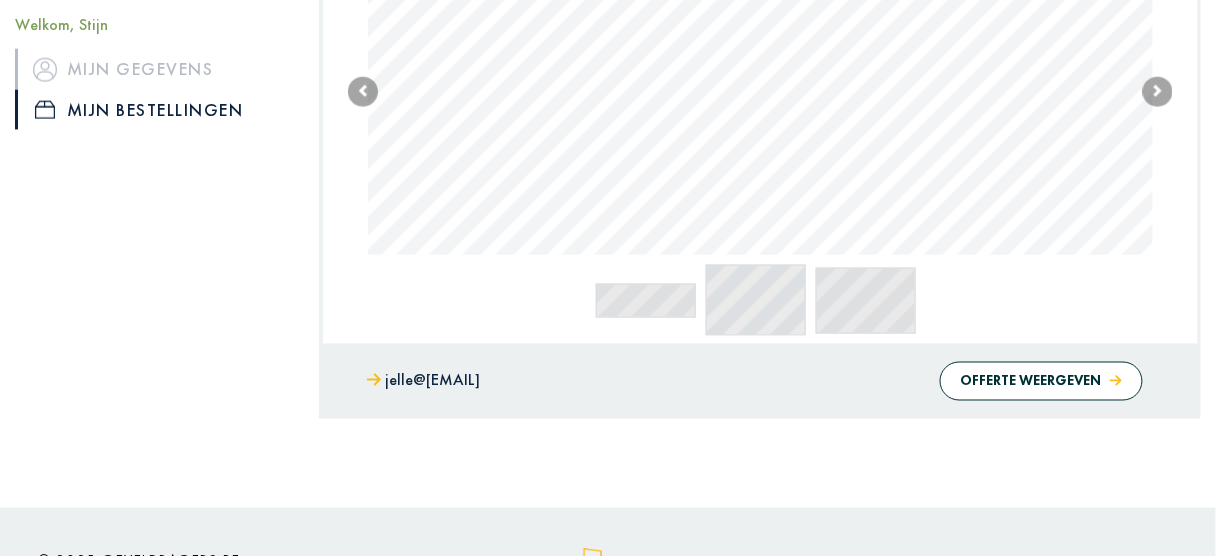 click on "_ __ ___ Previous Next" at bounding box center [760, 132] 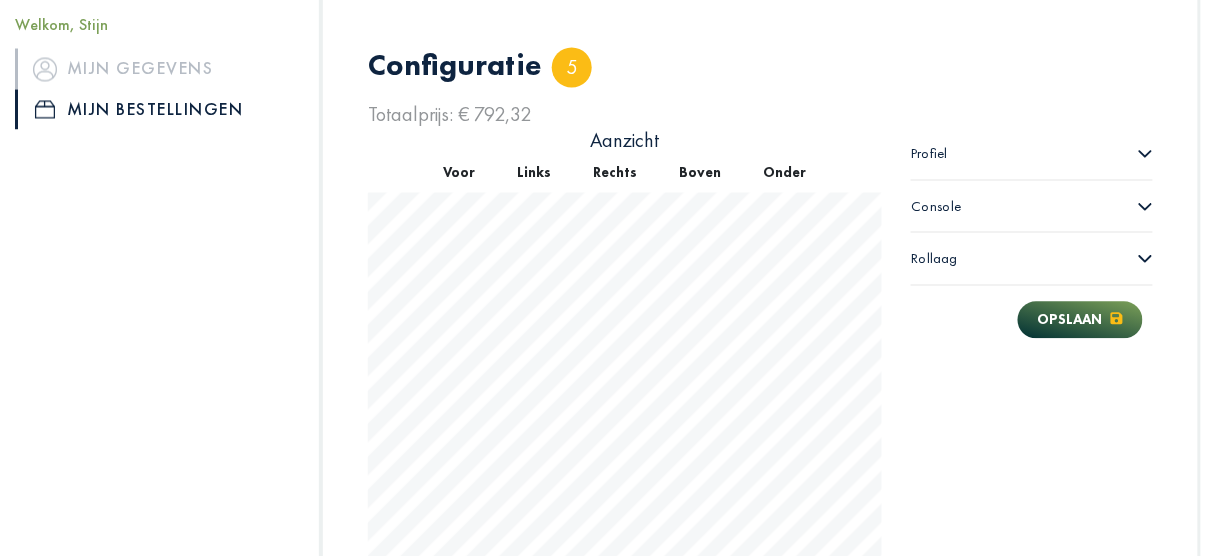scroll, scrollTop: 886, scrollLeft: 0, axis: vertical 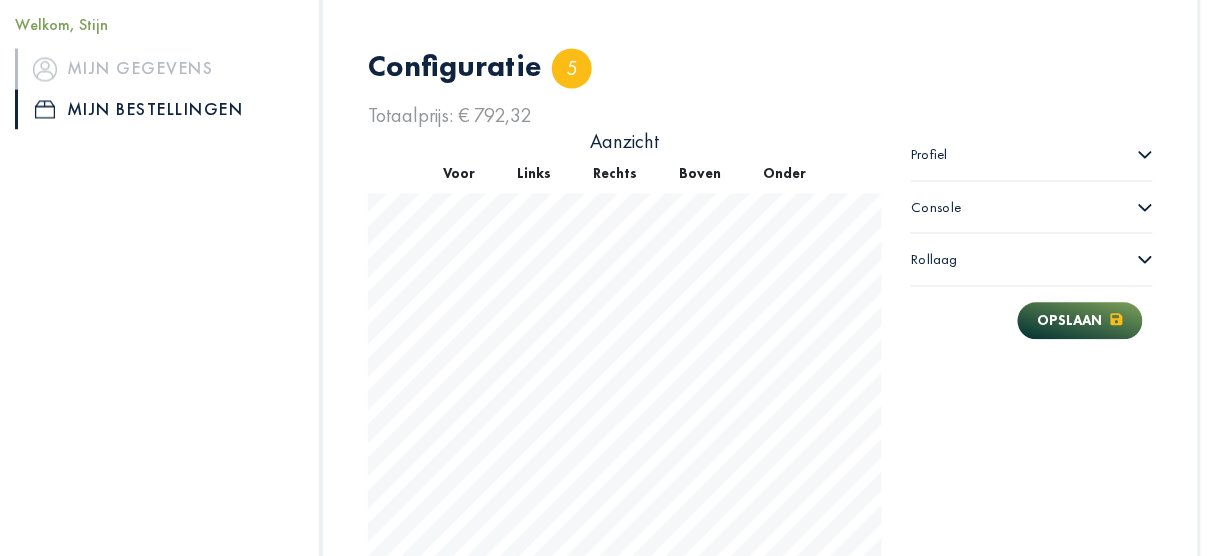 click on "Rollaag" at bounding box center (1032, 260) 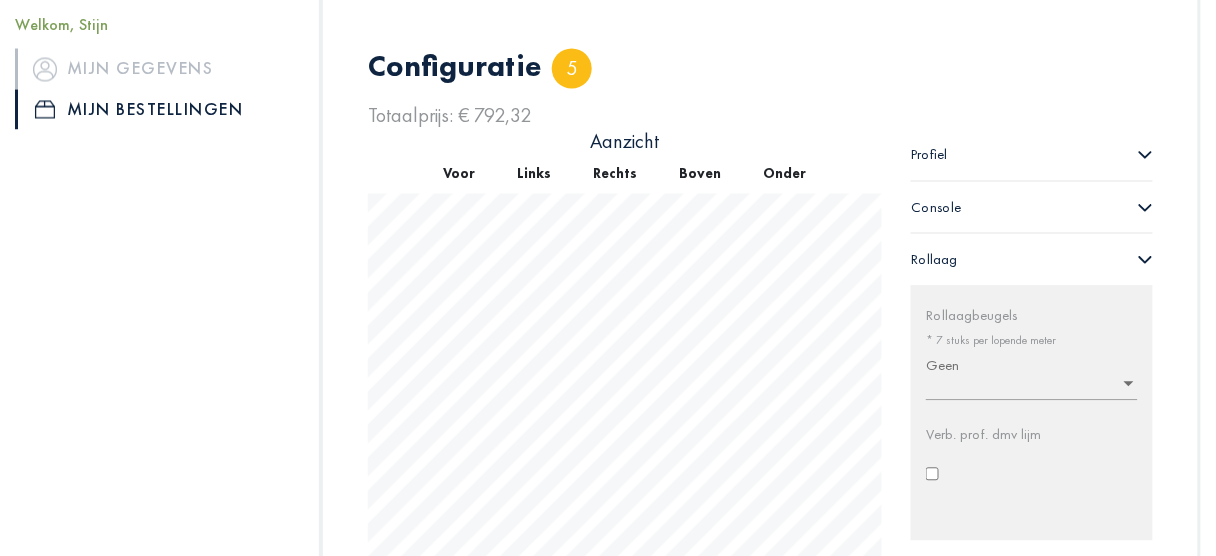 click 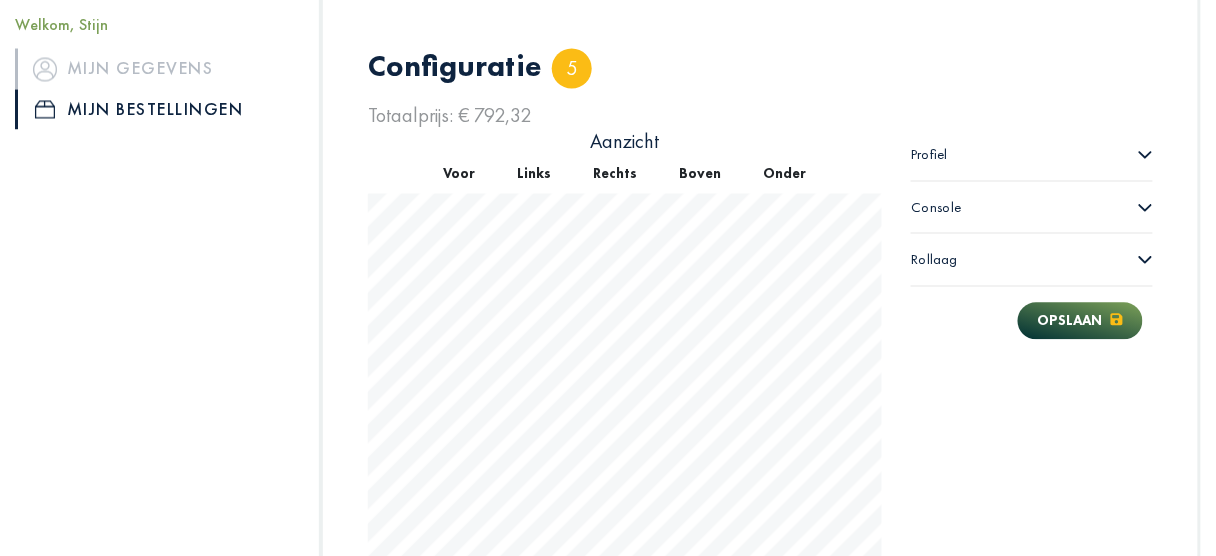 click on "Console" at bounding box center (1032, 208) 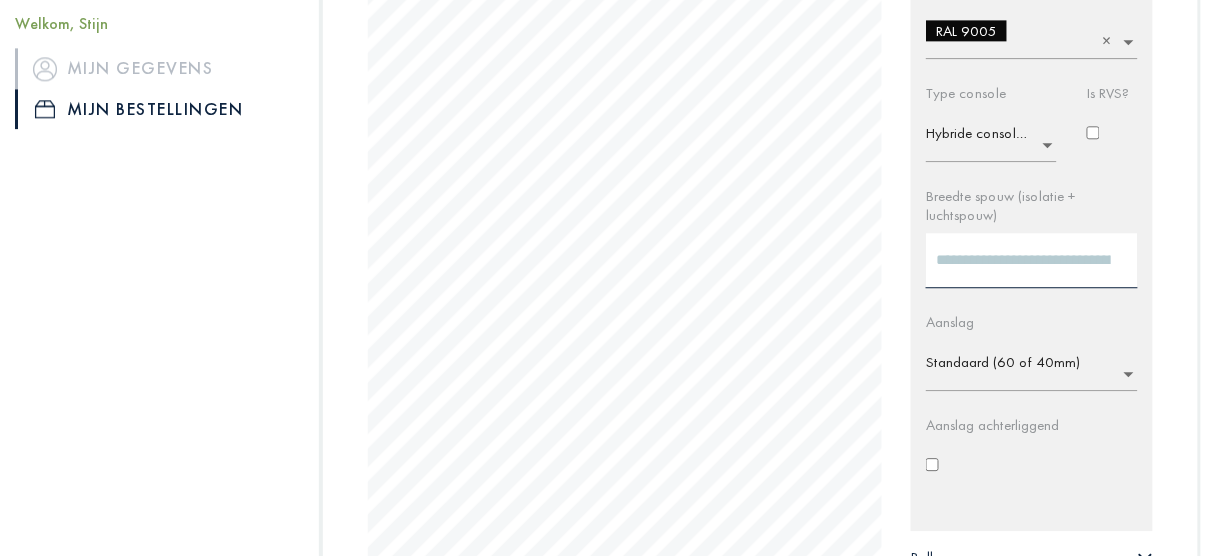 scroll, scrollTop: 1206, scrollLeft: 0, axis: vertical 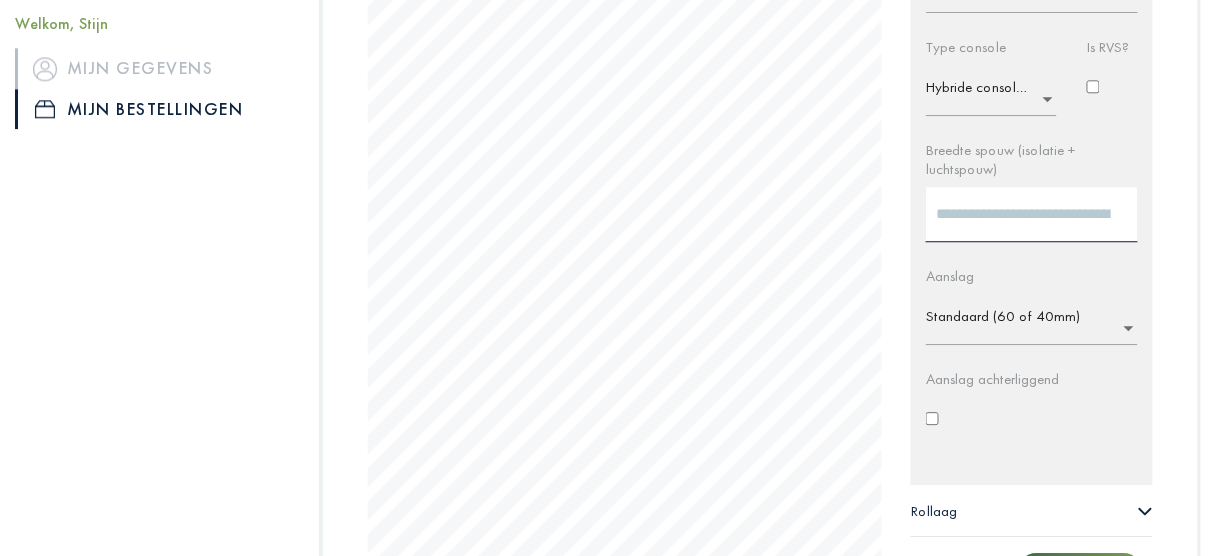 click at bounding box center [1038, 323] 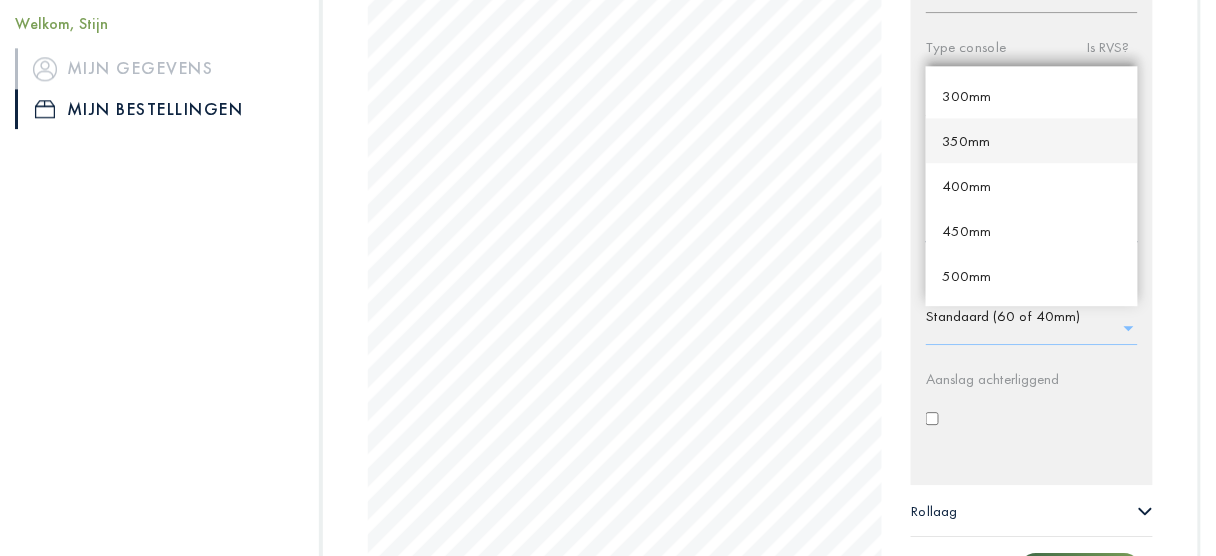 scroll, scrollTop: 49, scrollLeft: 0, axis: vertical 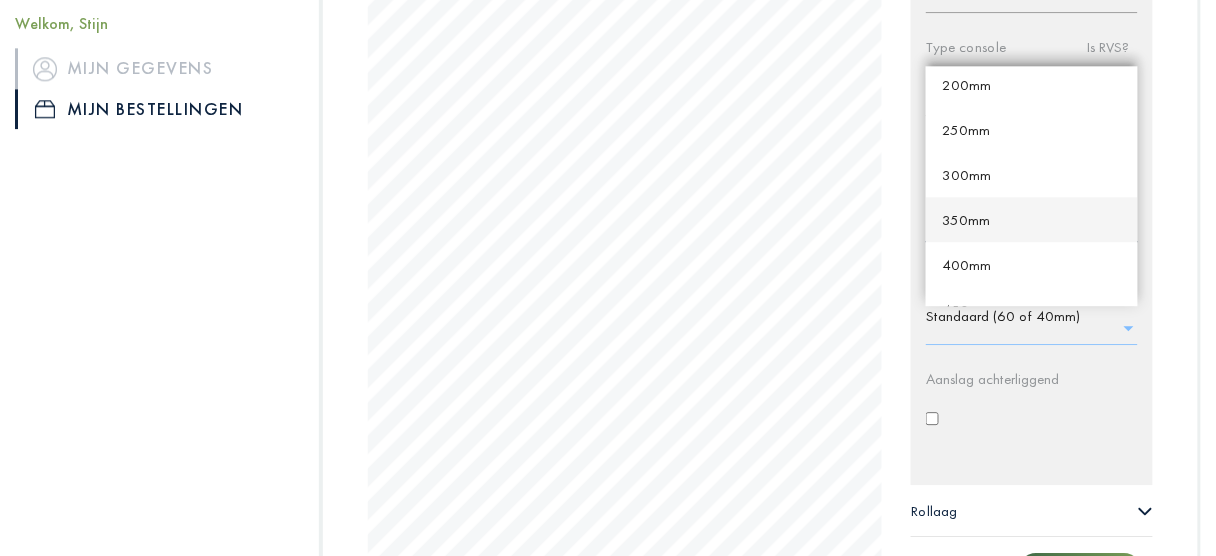 click on "350mm" at bounding box center [1032, 219] 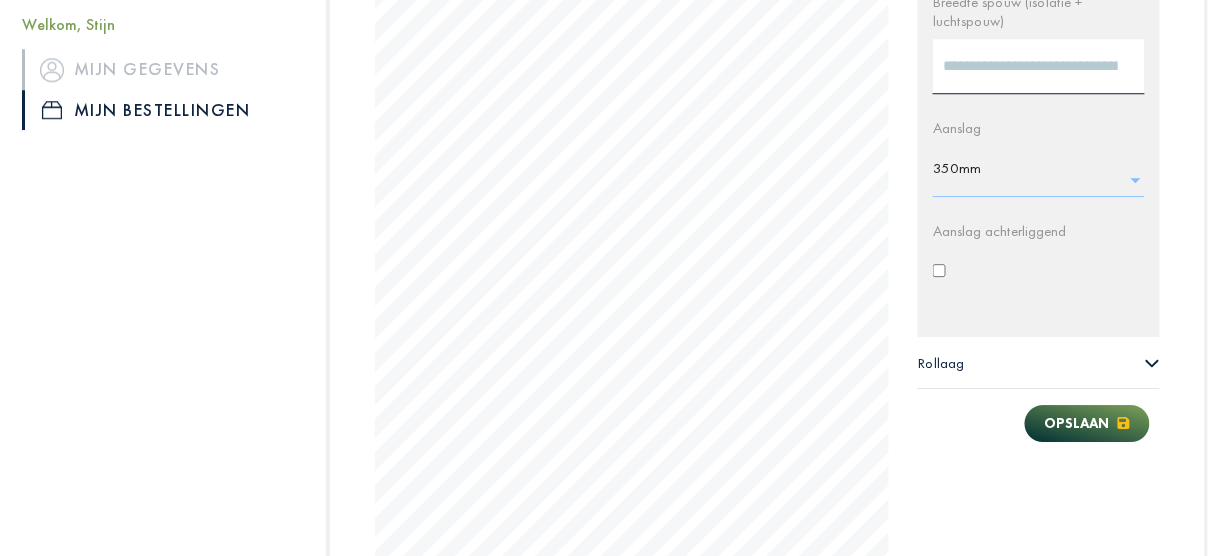 scroll, scrollTop: 1366, scrollLeft: 0, axis: vertical 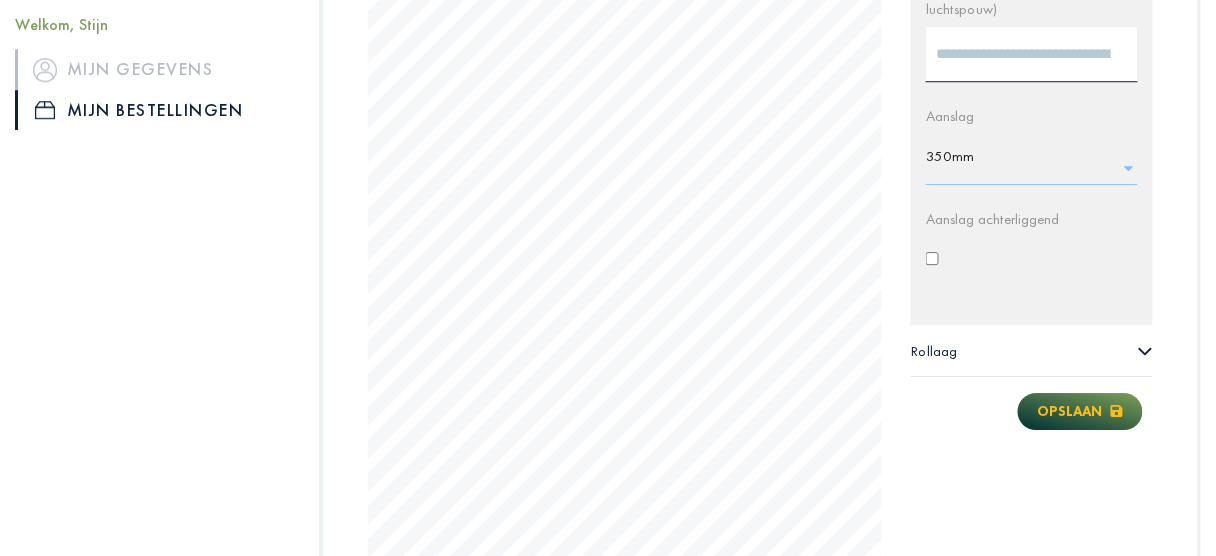 click on "Opslaan" at bounding box center [1080, 411] 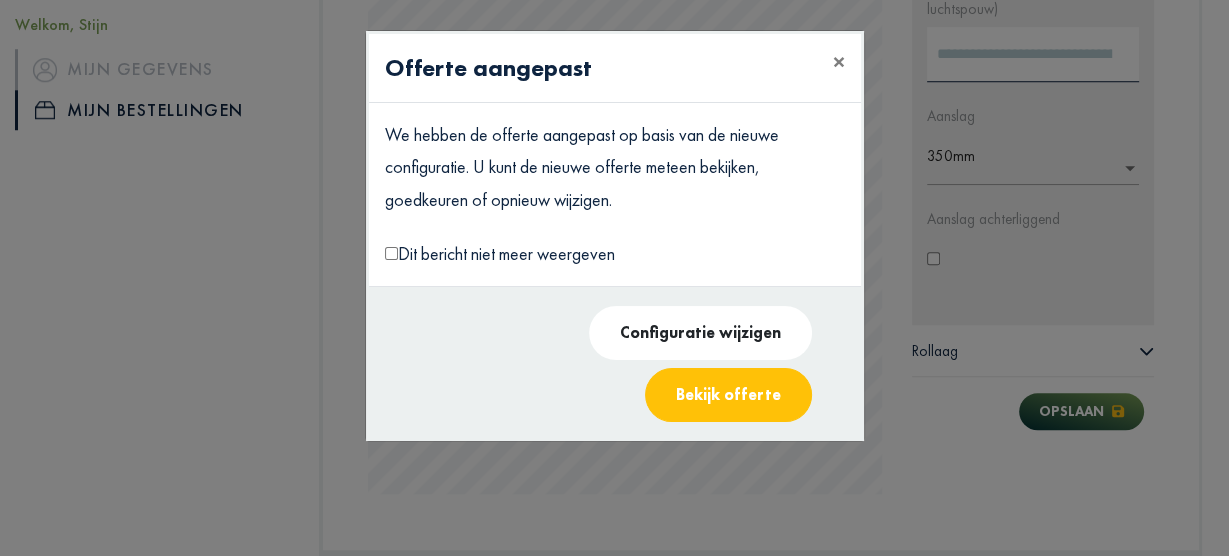 click on "Bekijk offerte" 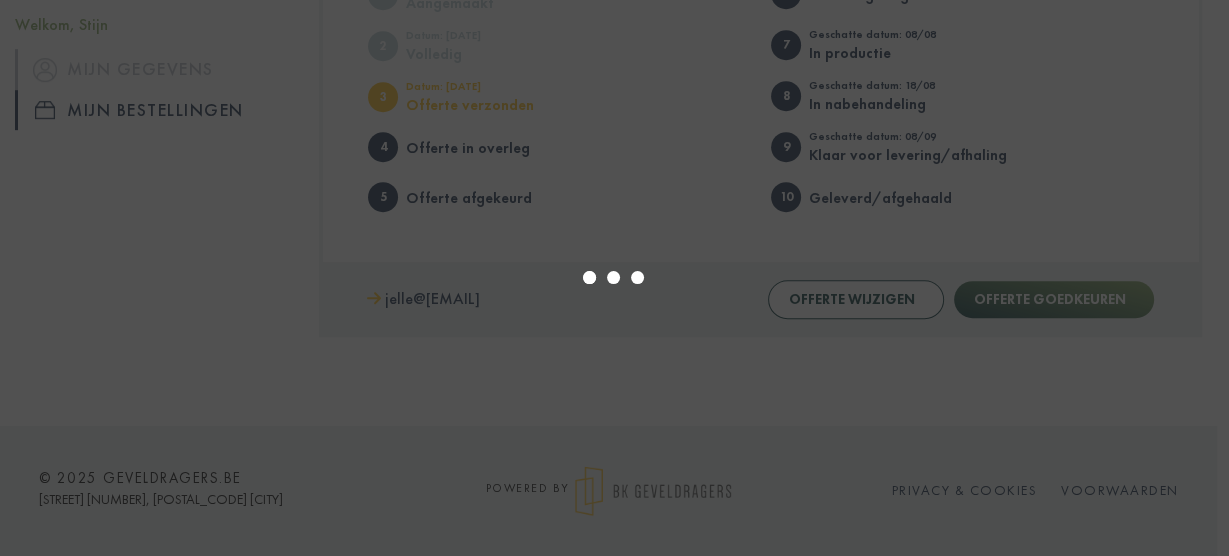 select on "******" 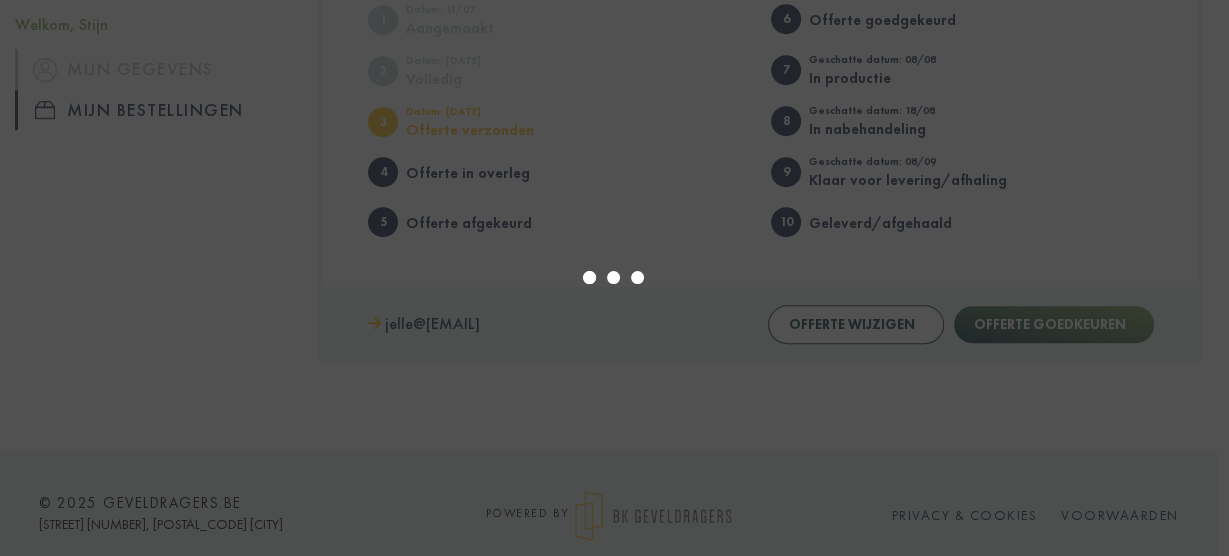 type on "*" 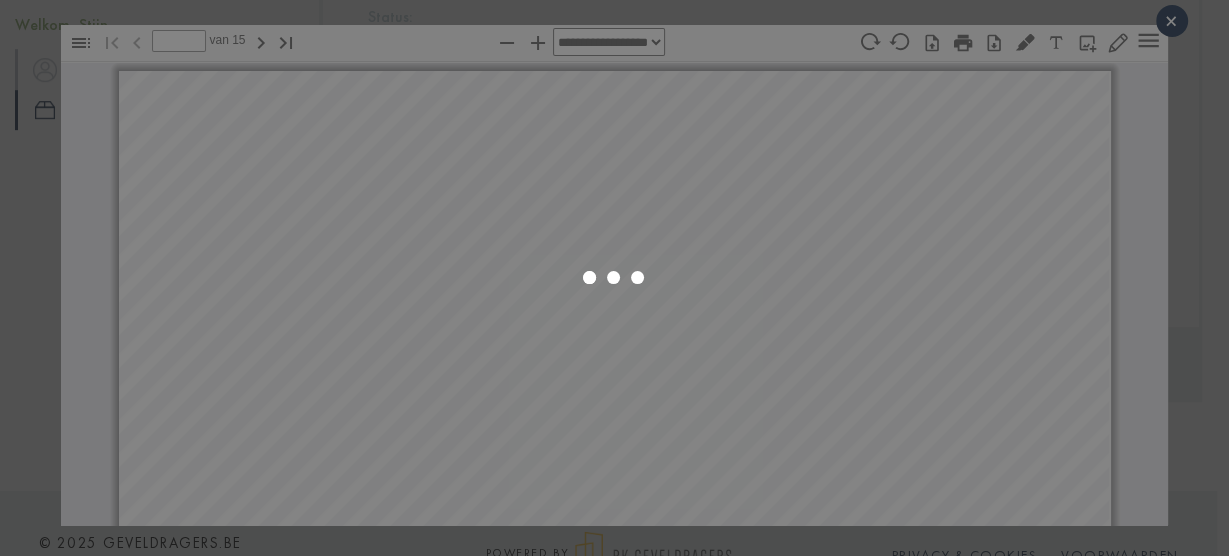 scroll, scrollTop: 10, scrollLeft: 0, axis: vertical 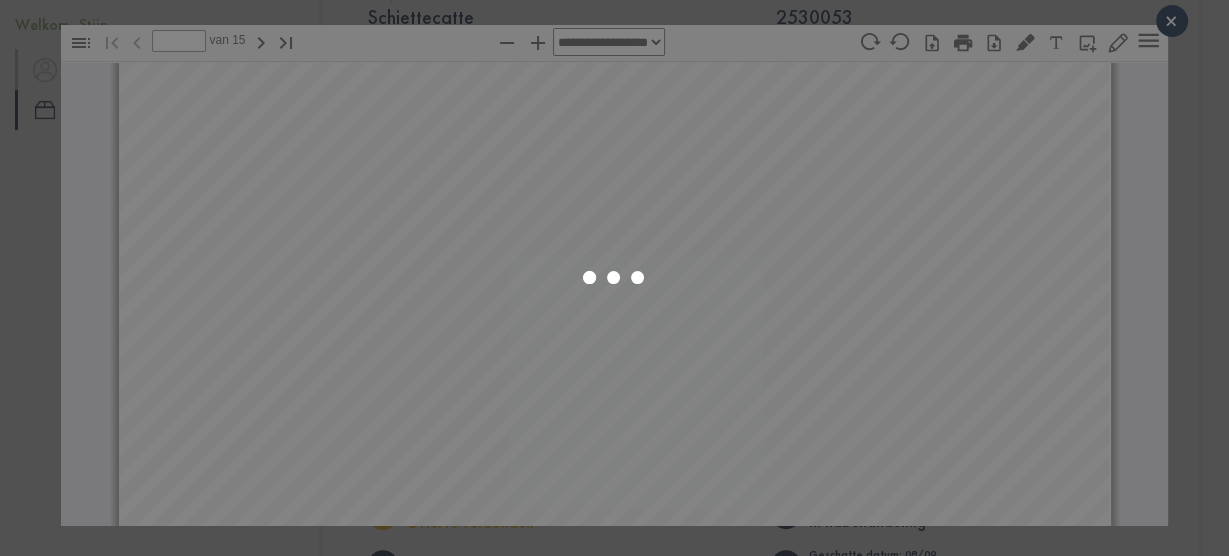 select on "****" 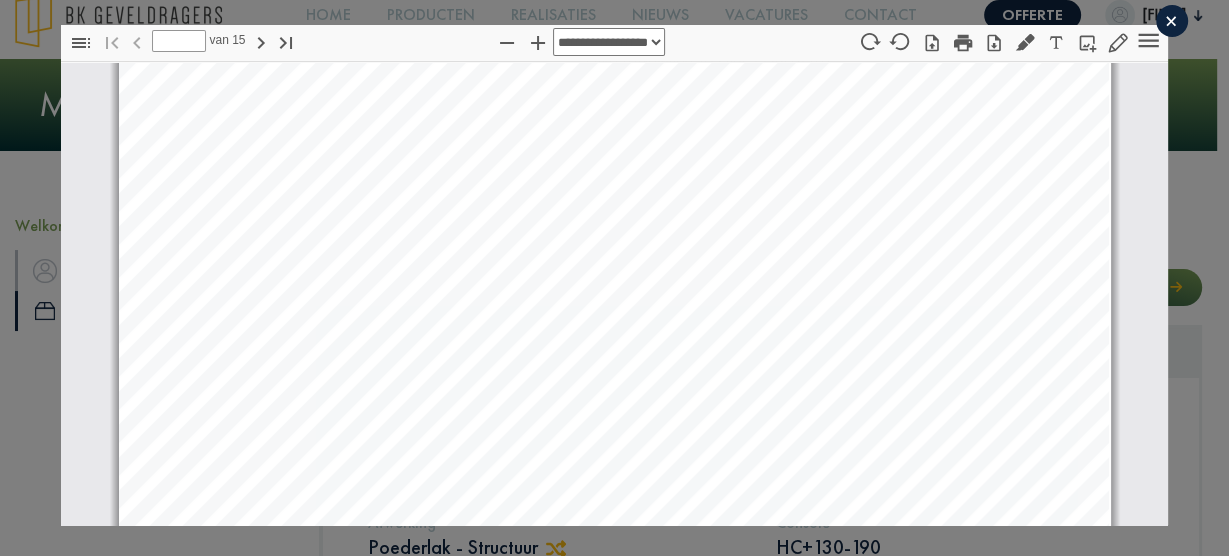 scroll, scrollTop: 0, scrollLeft: 0, axis: both 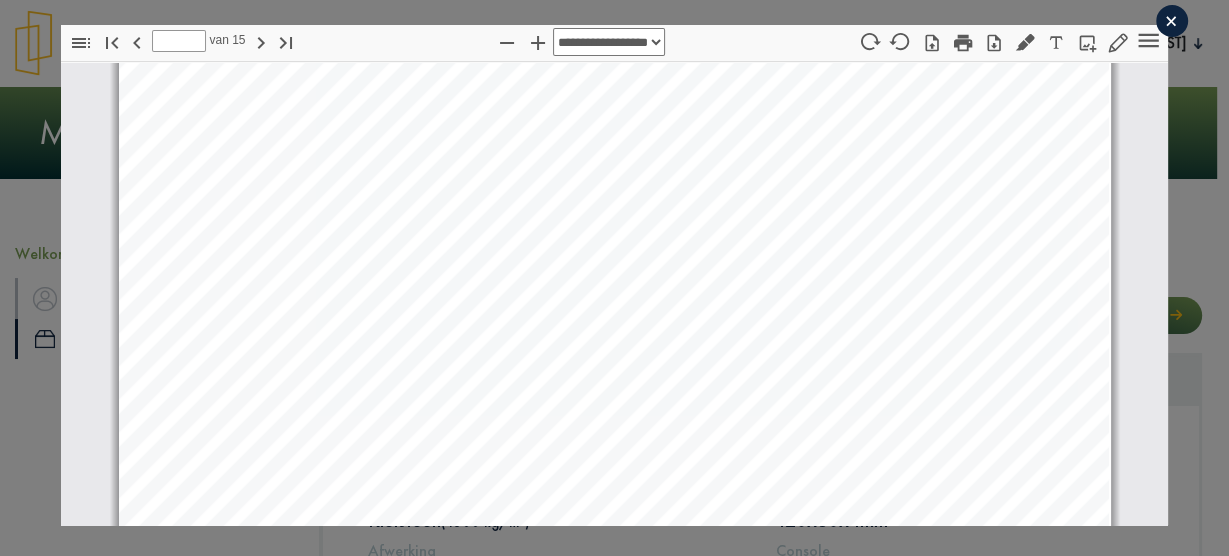 type on "*" 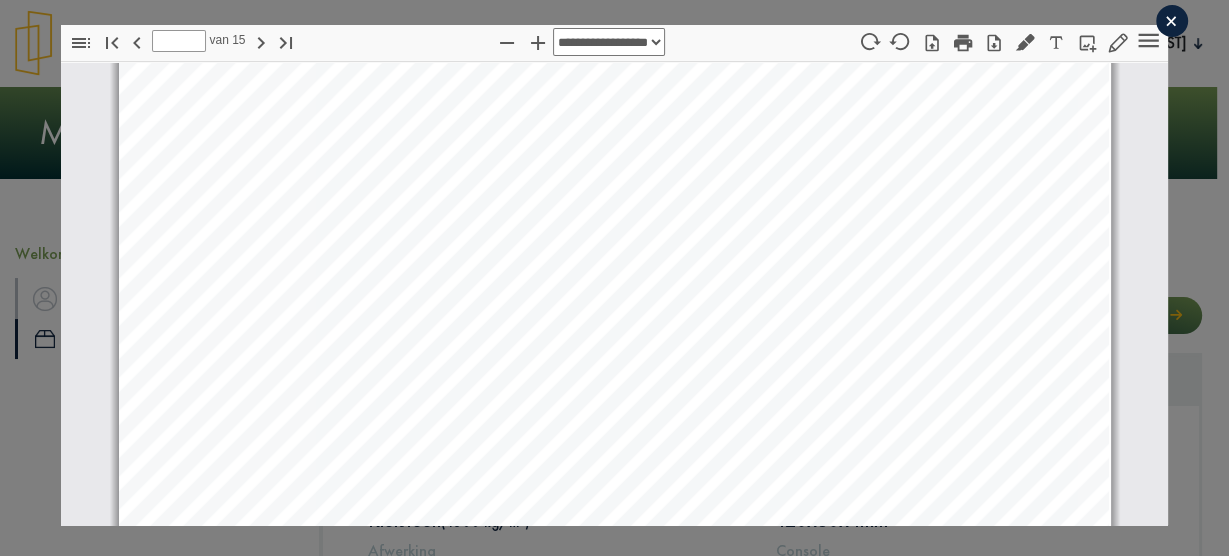 scroll, scrollTop: 10587, scrollLeft: 0, axis: vertical 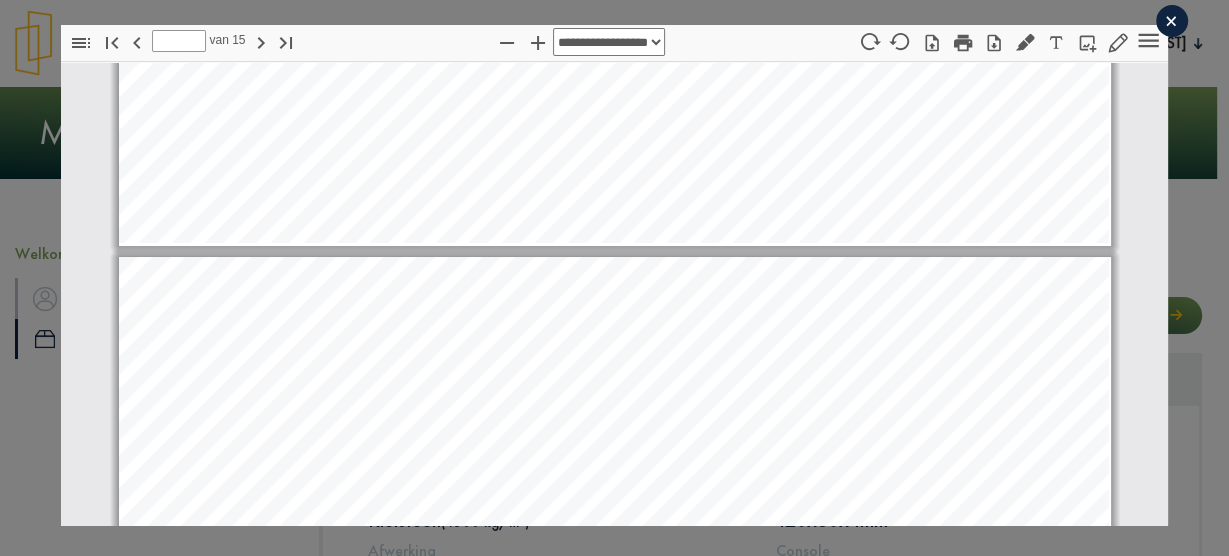 type on "**" 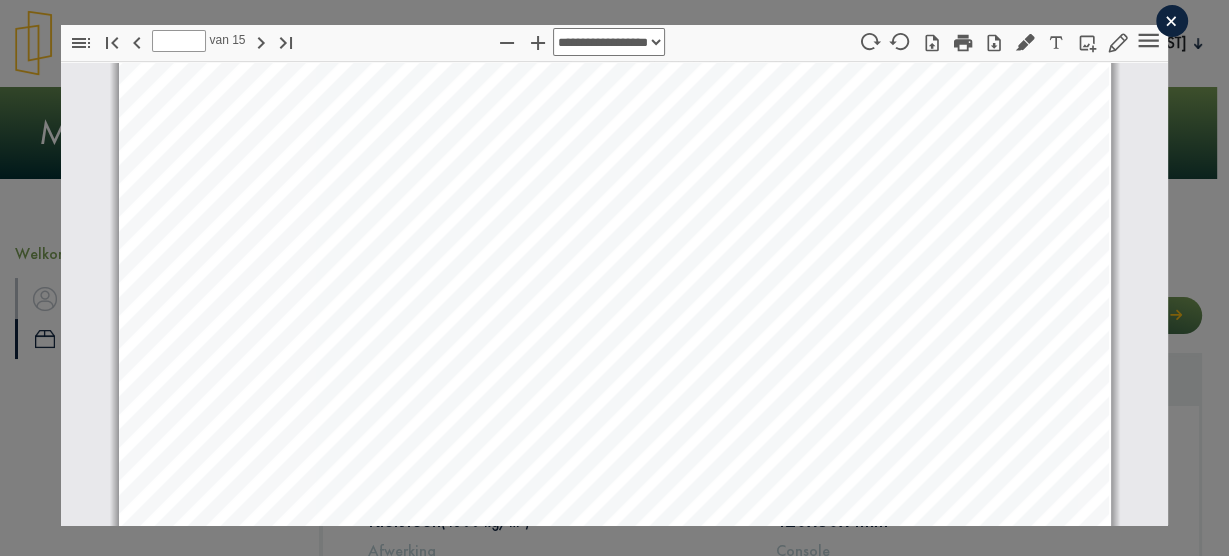 scroll, scrollTop: 13422, scrollLeft: 0, axis: vertical 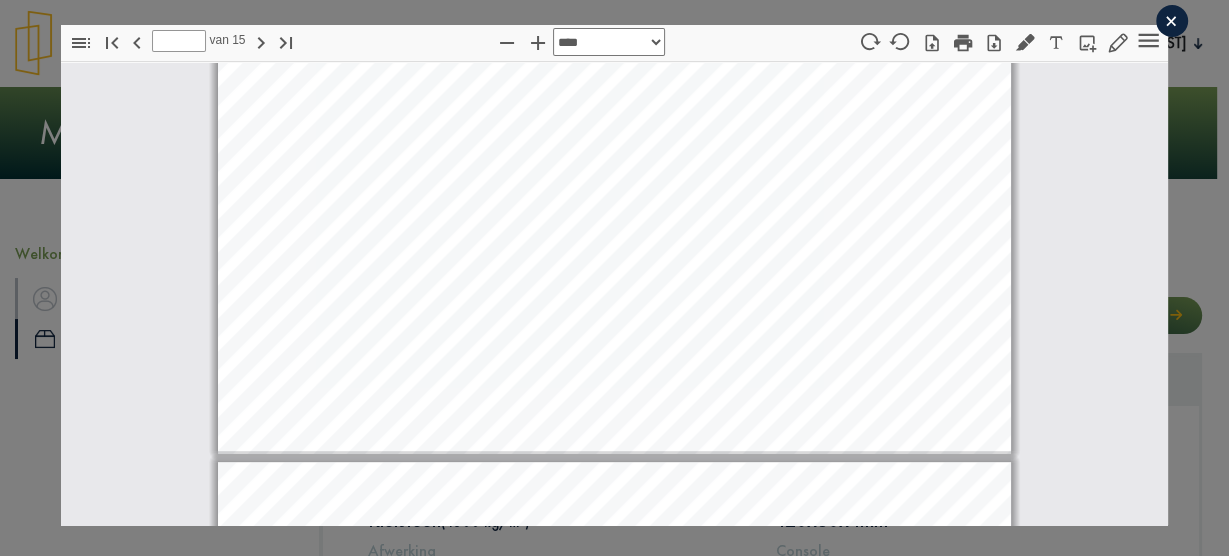 select on "***" 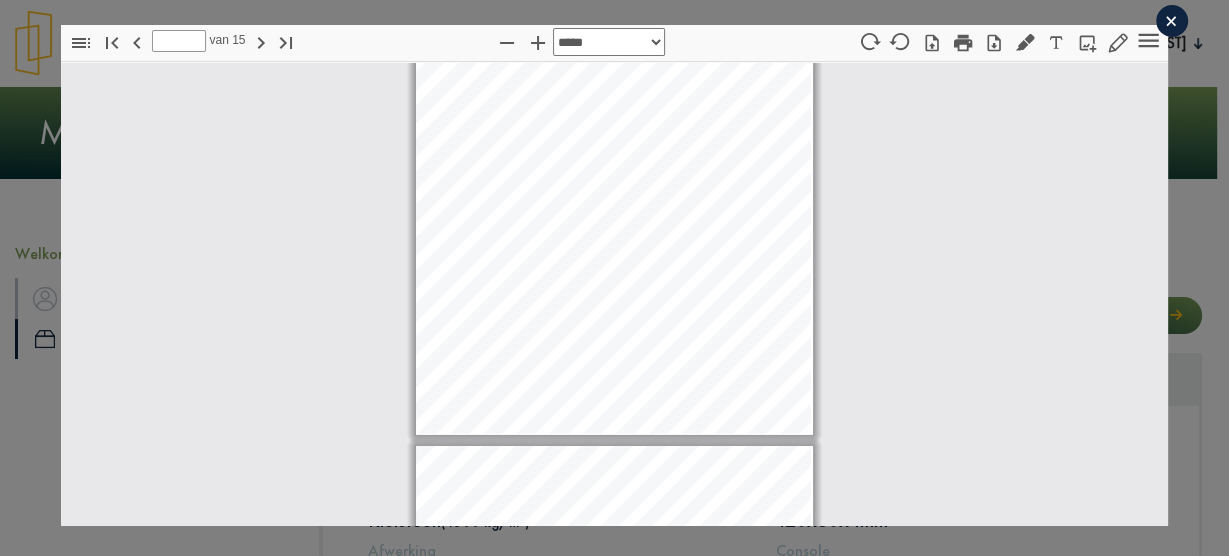 scroll, scrollTop: 5505, scrollLeft: 0, axis: vertical 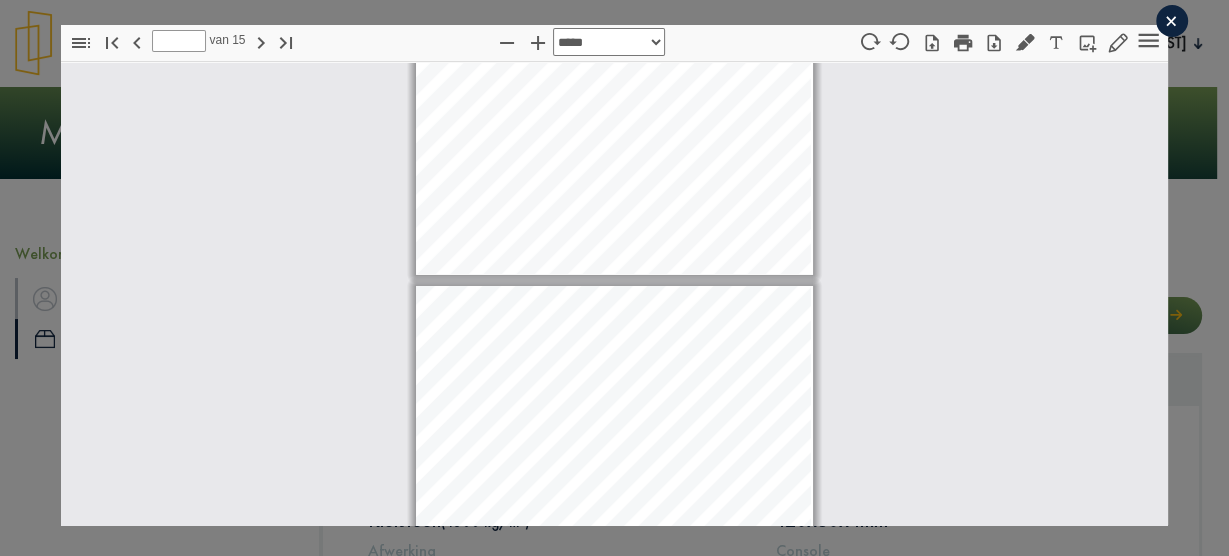 type on "**" 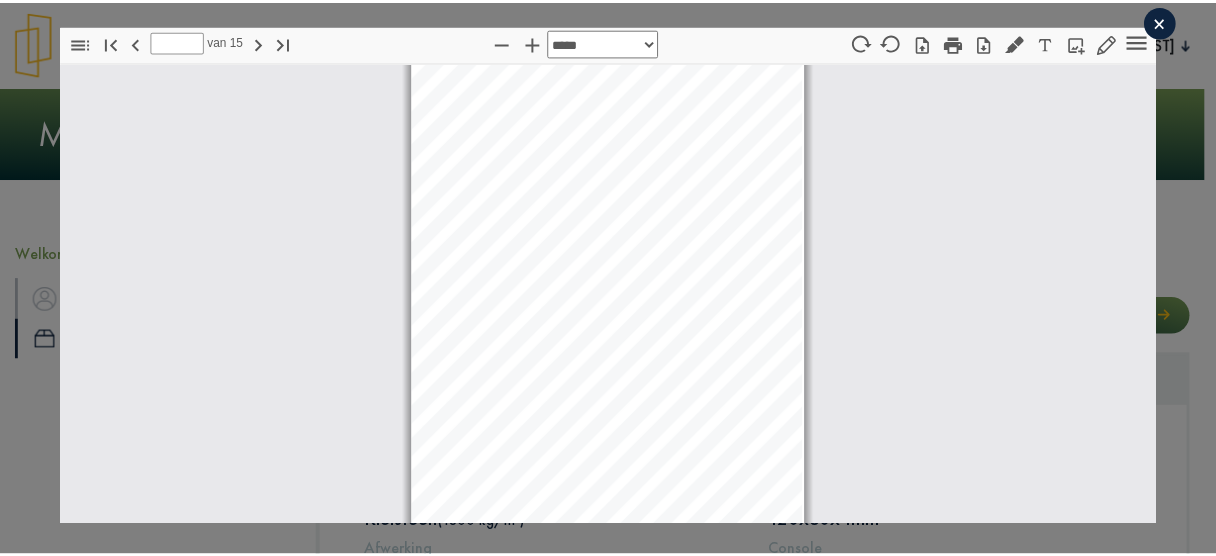 scroll, scrollTop: 5185, scrollLeft: 0, axis: vertical 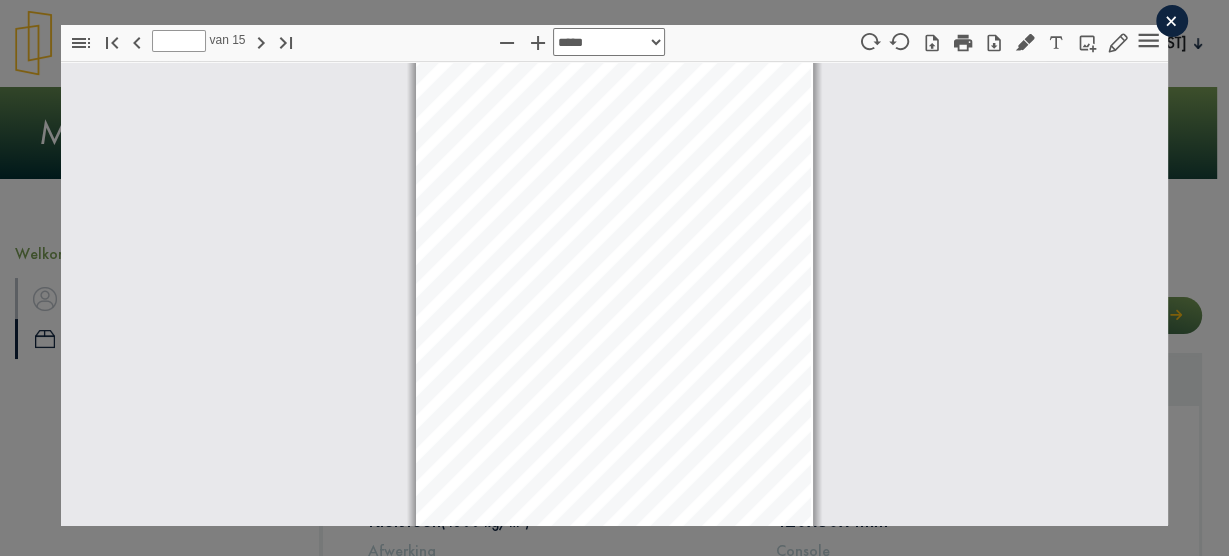 click on "×" 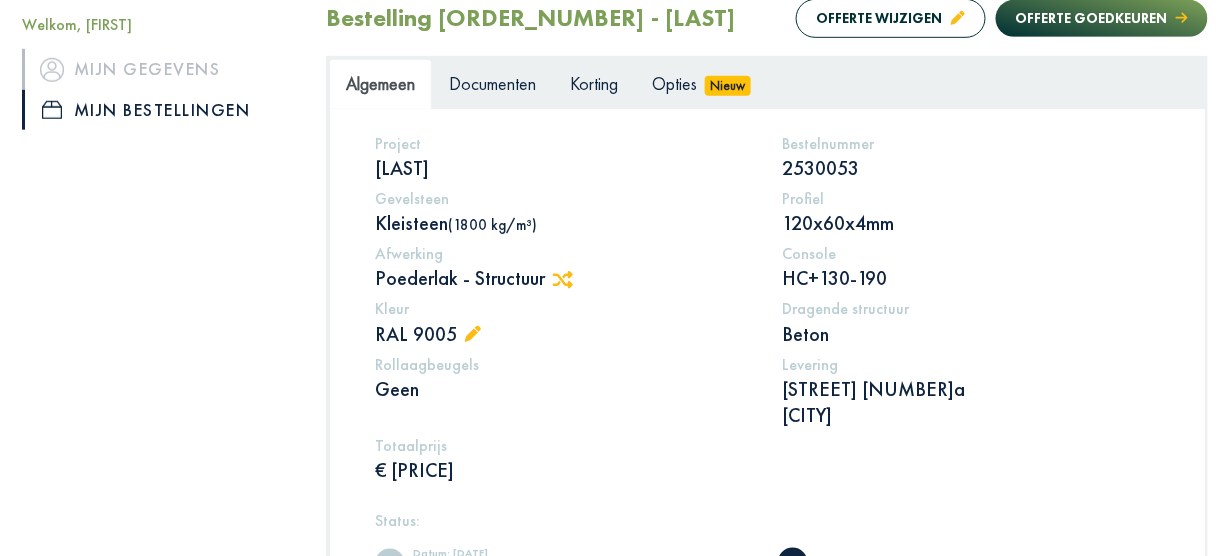 scroll, scrollTop: 320, scrollLeft: 0, axis: vertical 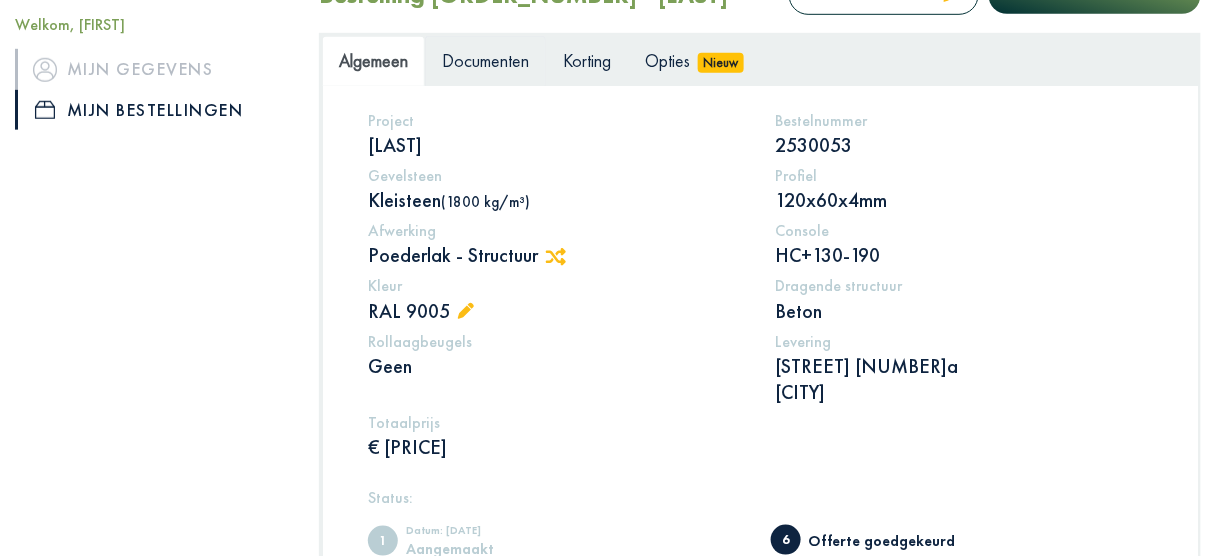 click on "Documenten" at bounding box center (485, 60) 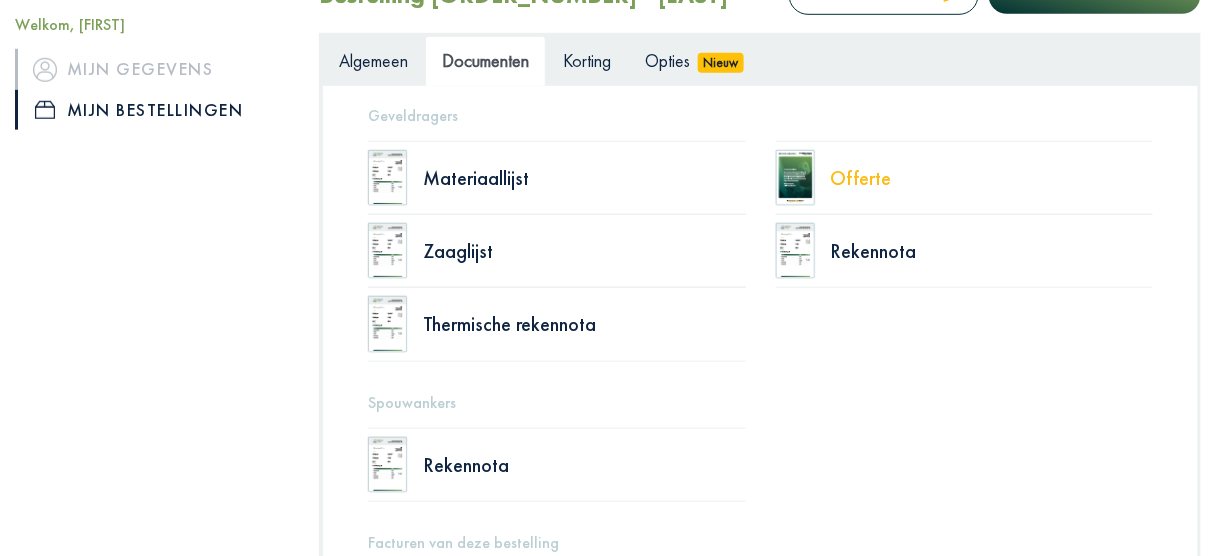 click on "Offerte" at bounding box center (992, 178) 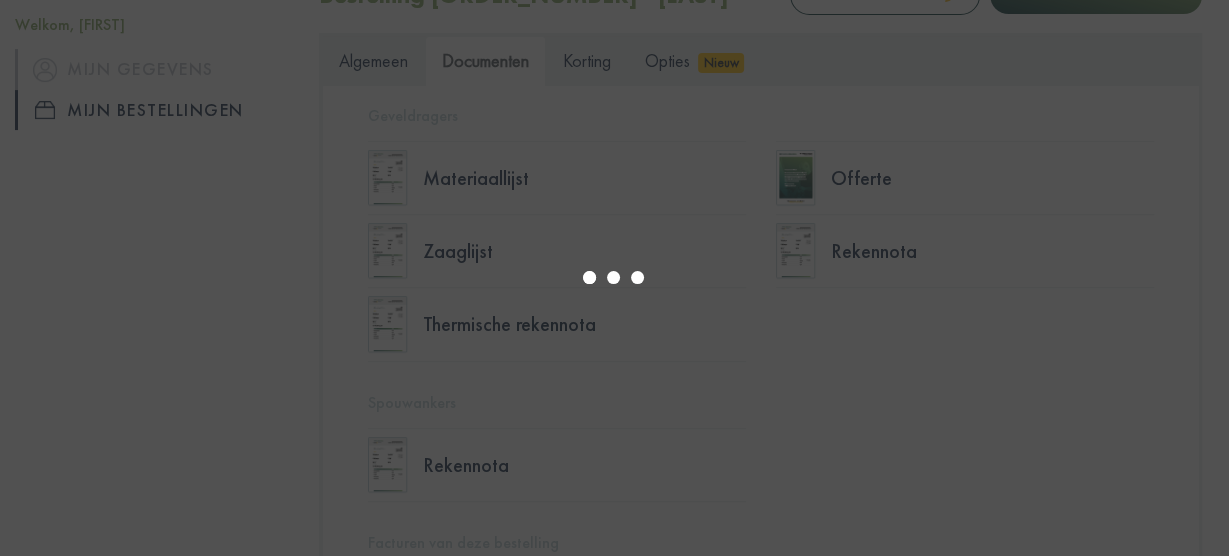 select on "****" 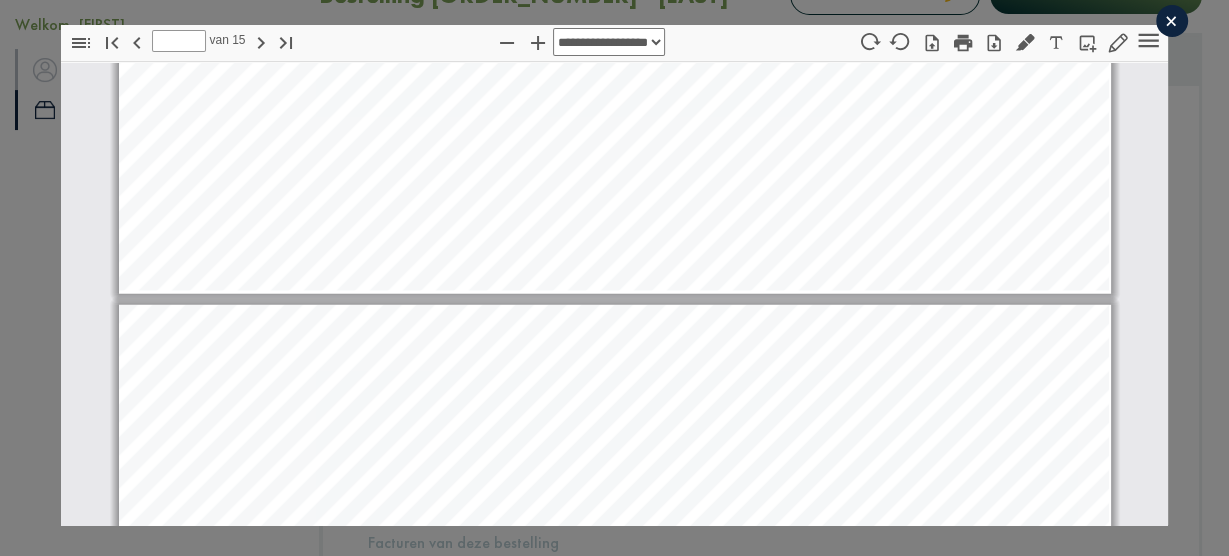 type on "*" 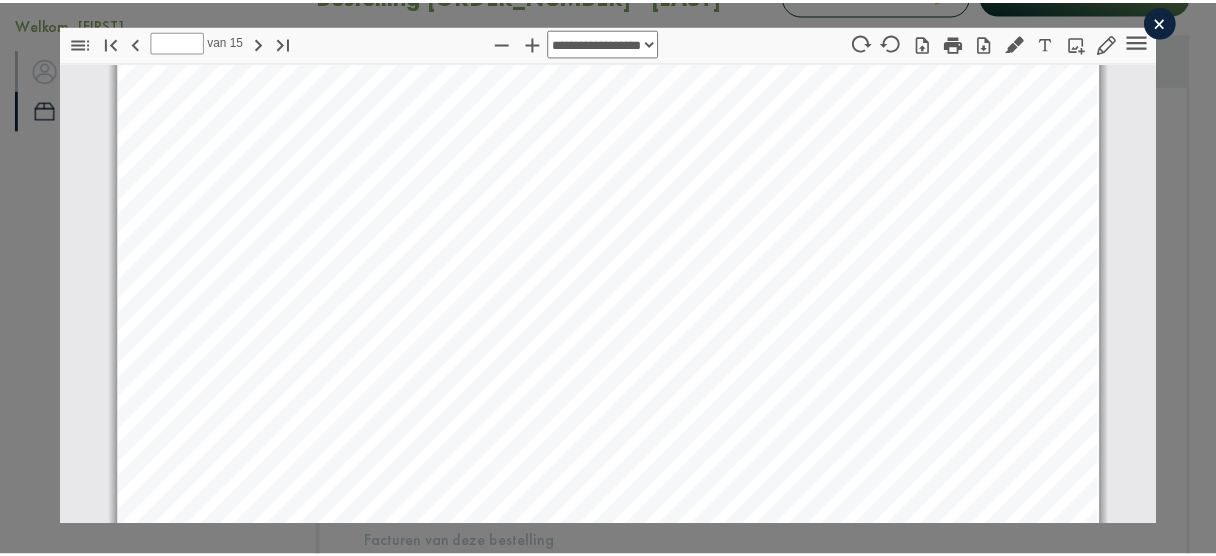 scroll, scrollTop: 4490, scrollLeft: 0, axis: vertical 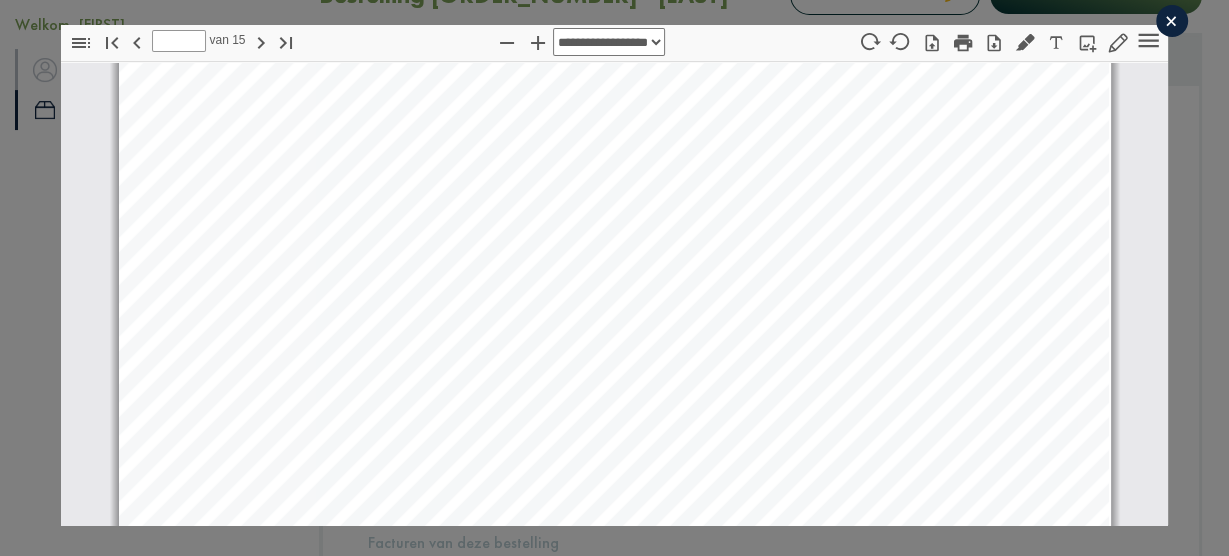 click on "×" 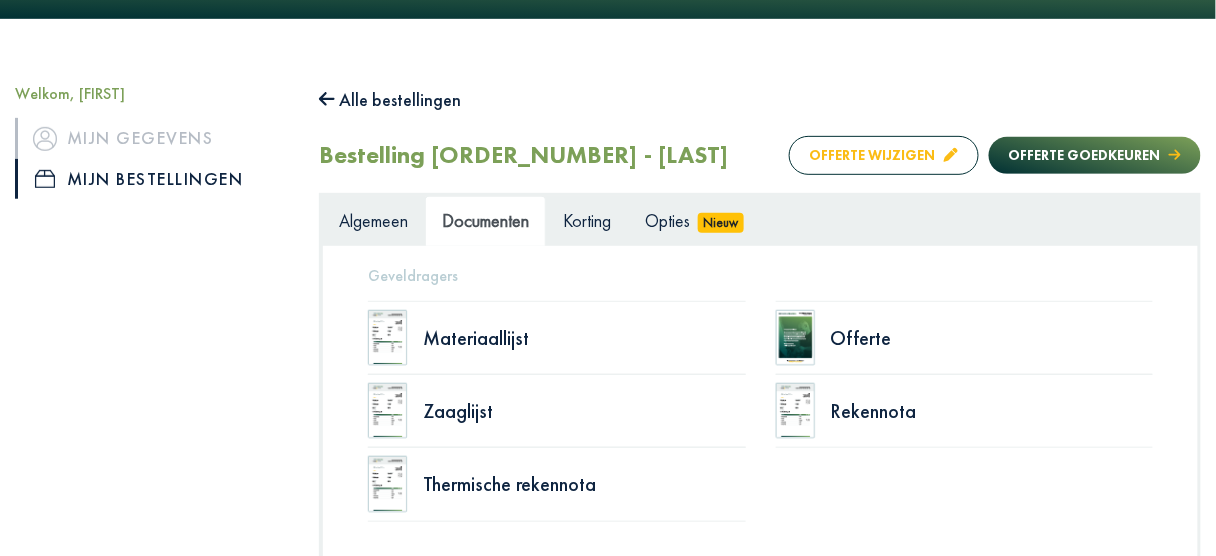 click on "Offerte wijzigen" 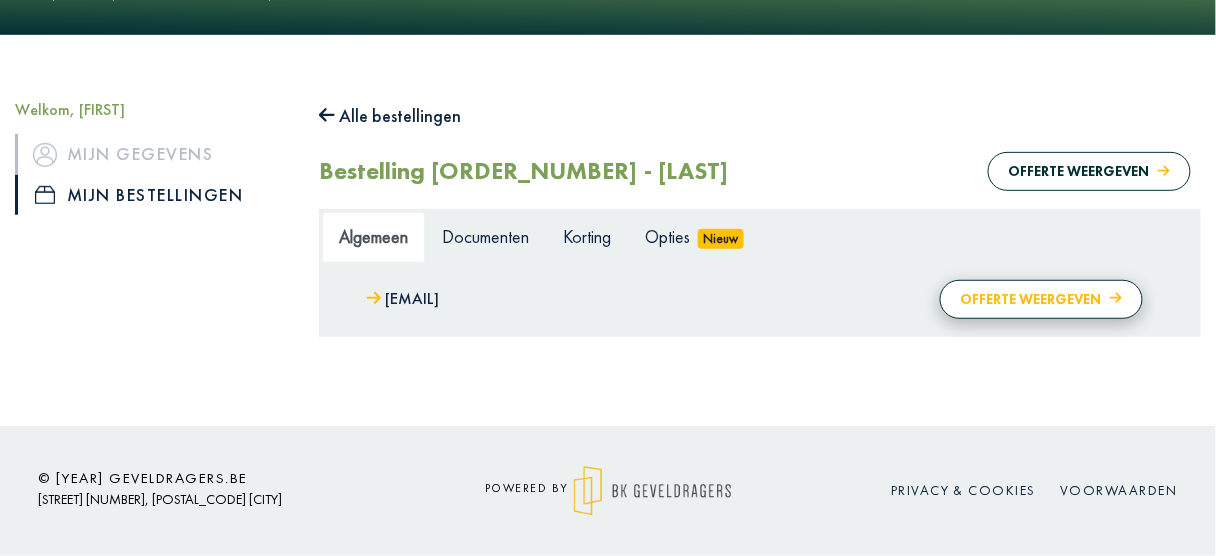 scroll, scrollTop: 142, scrollLeft: 0, axis: vertical 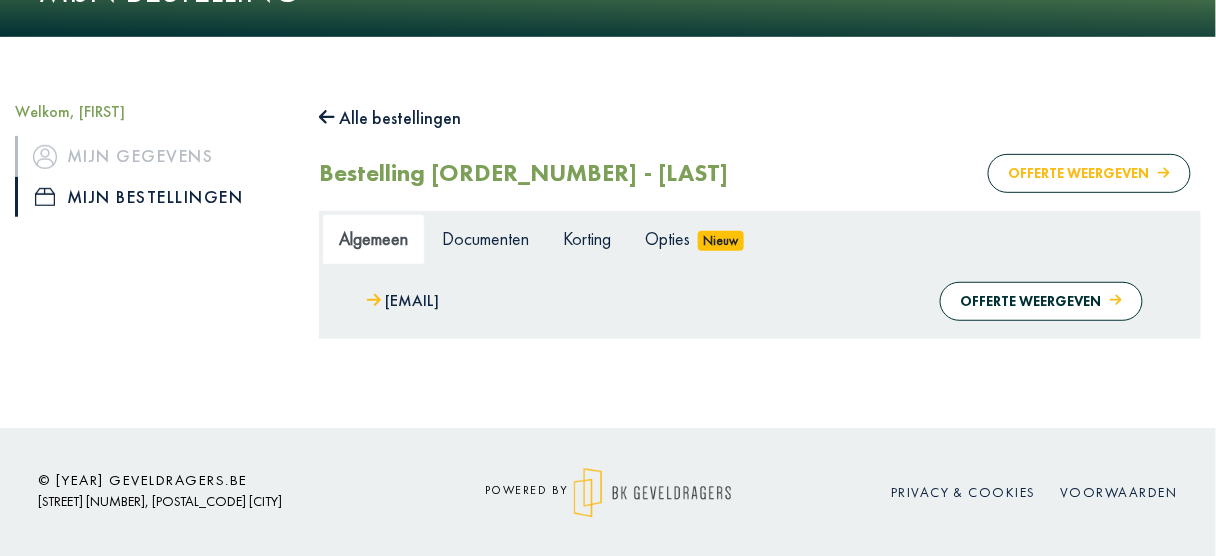 click on "Offerte weergeven" 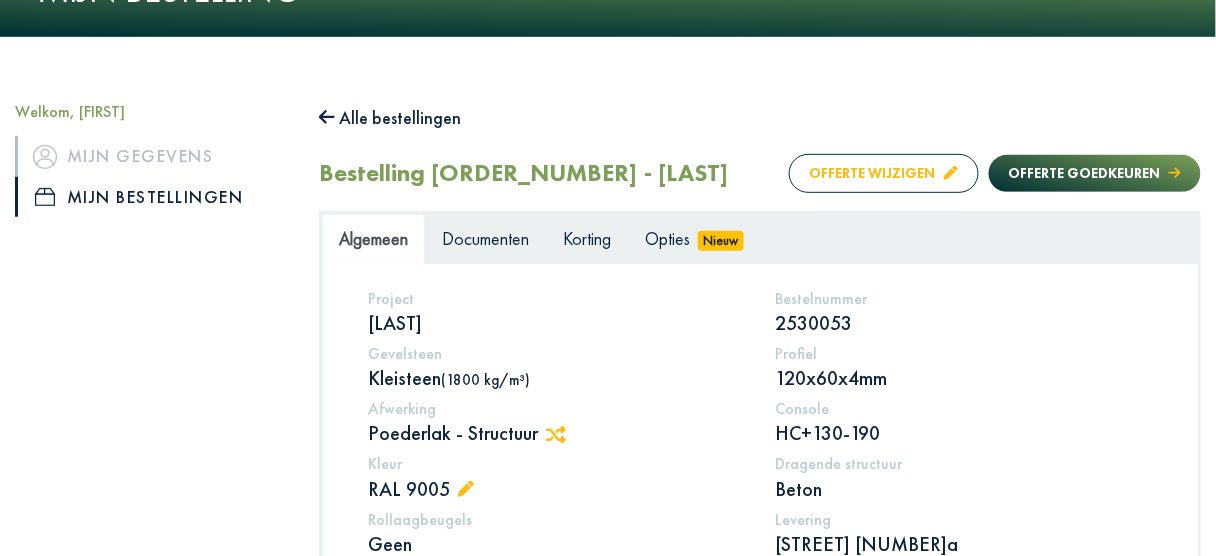 click on "Offerte wijzigen" 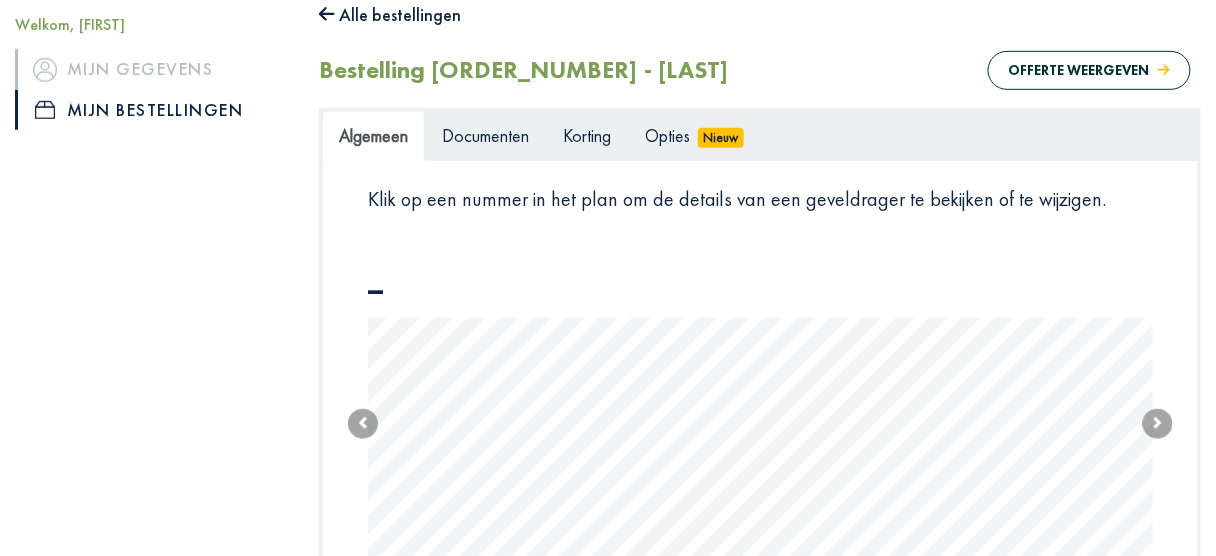 scroll, scrollTop: 302, scrollLeft: 0, axis: vertical 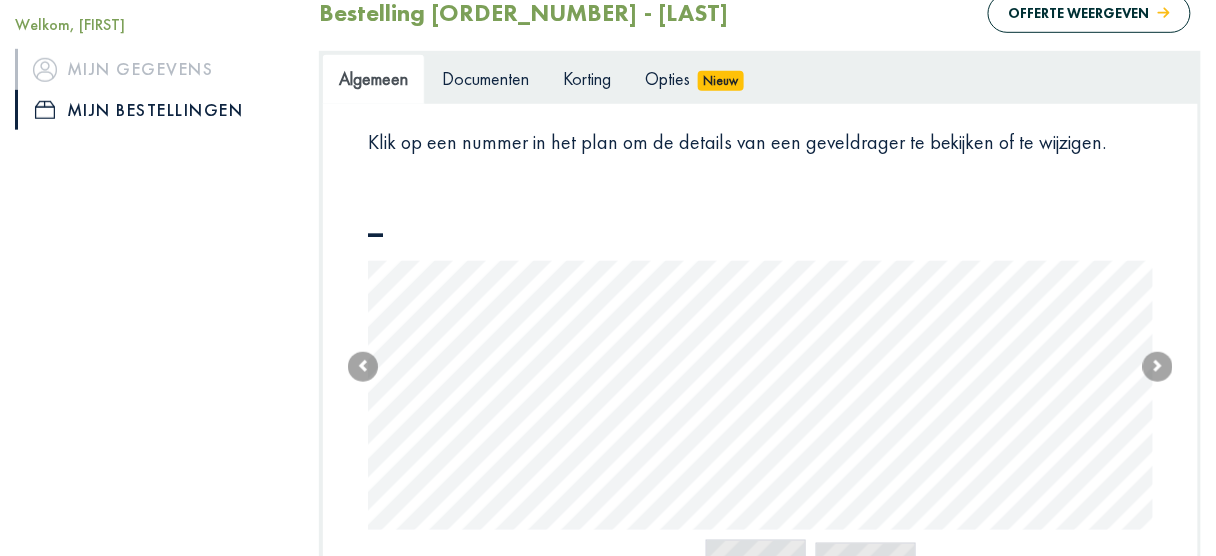 click on "_ __ ___ Previous Next" at bounding box center [760, 407] 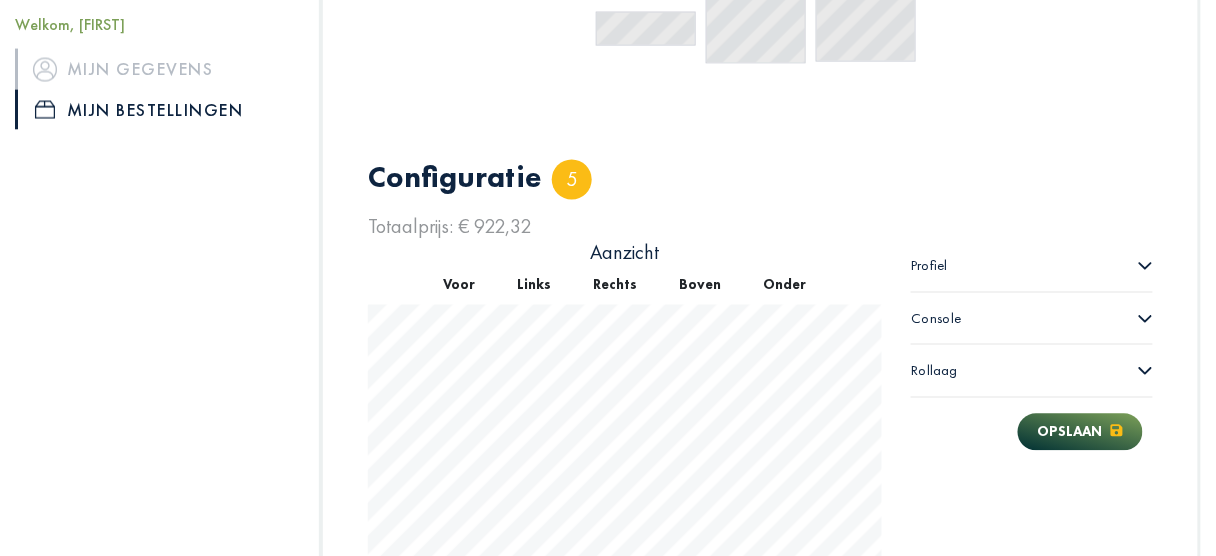 scroll, scrollTop: 758, scrollLeft: 0, axis: vertical 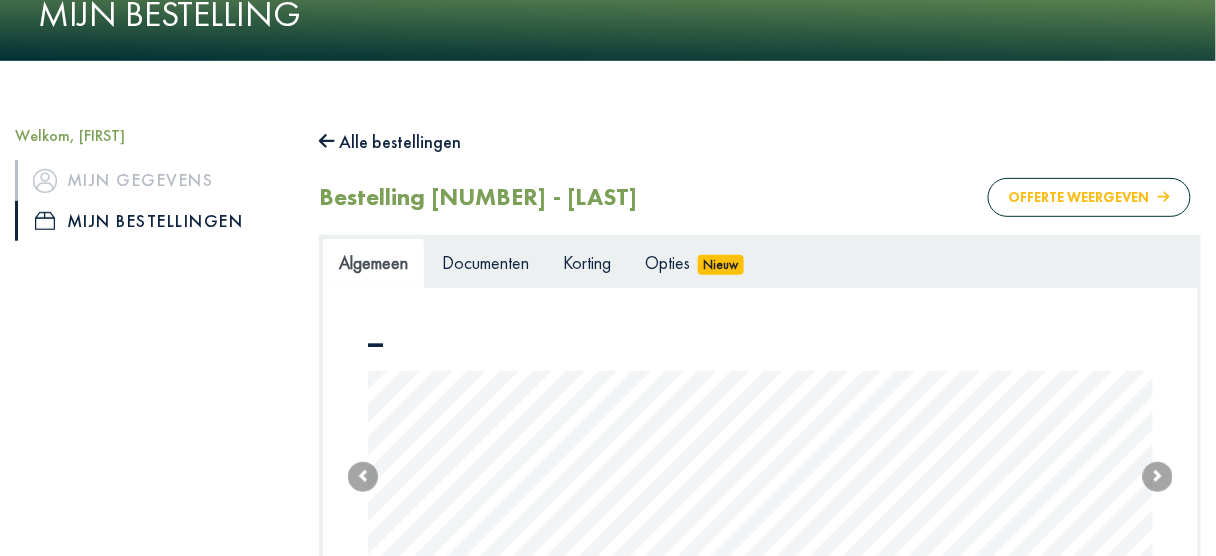 click on "Offerte weergeven" 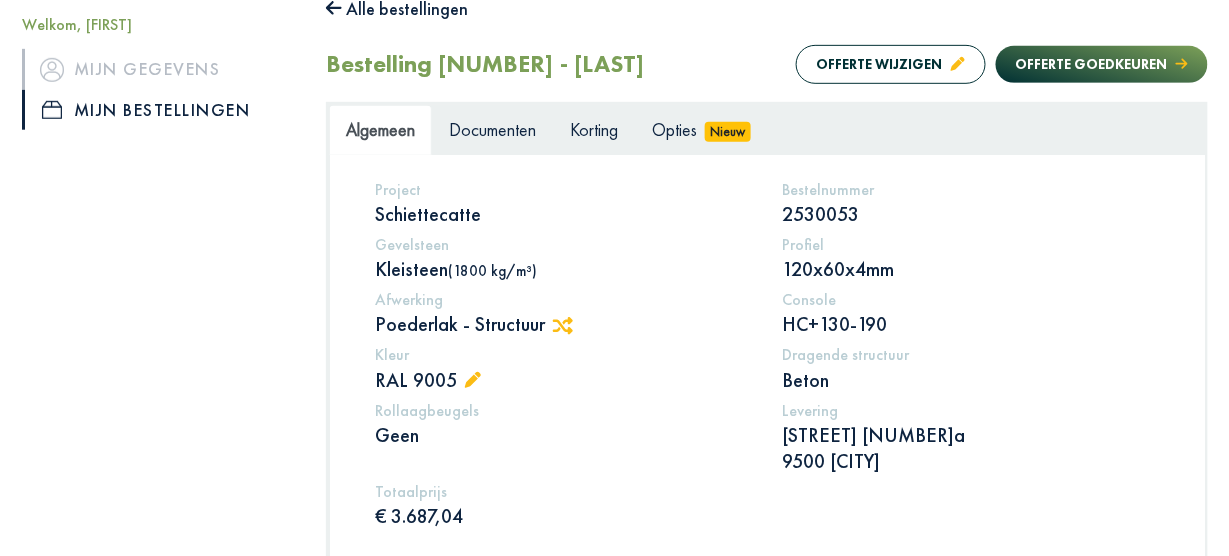 scroll, scrollTop: 278, scrollLeft: 0, axis: vertical 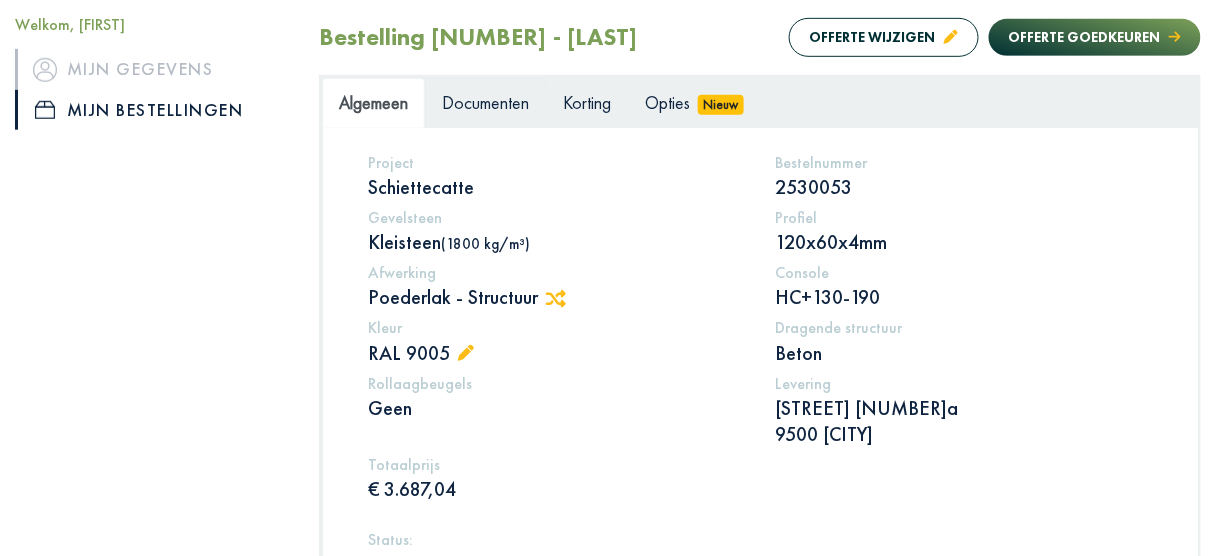 click on "Documenten" at bounding box center [485, 102] 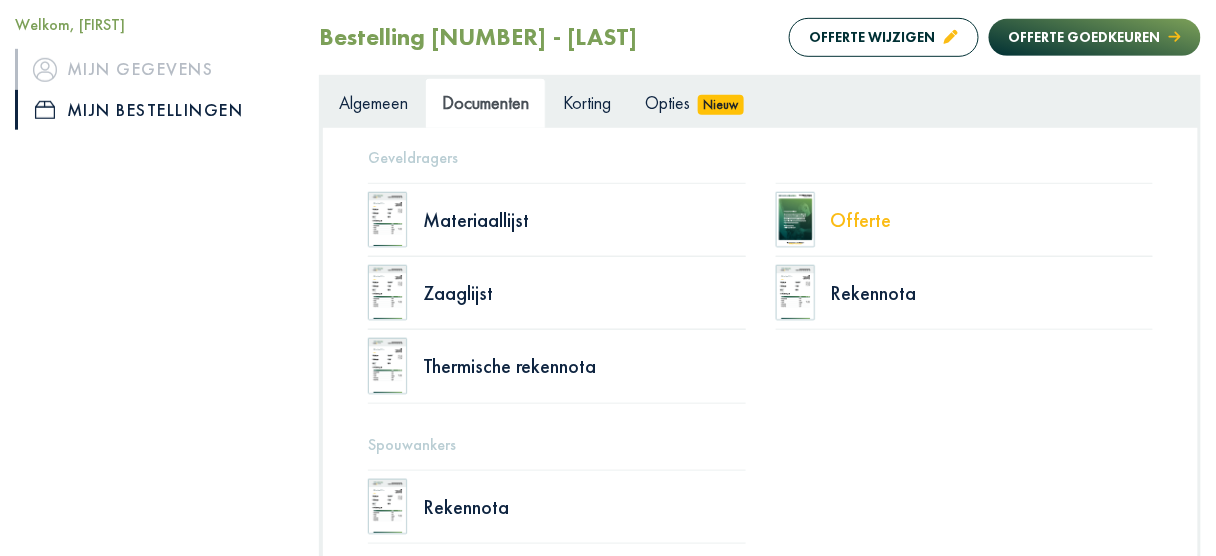 click on "Offerte" at bounding box center (992, 220) 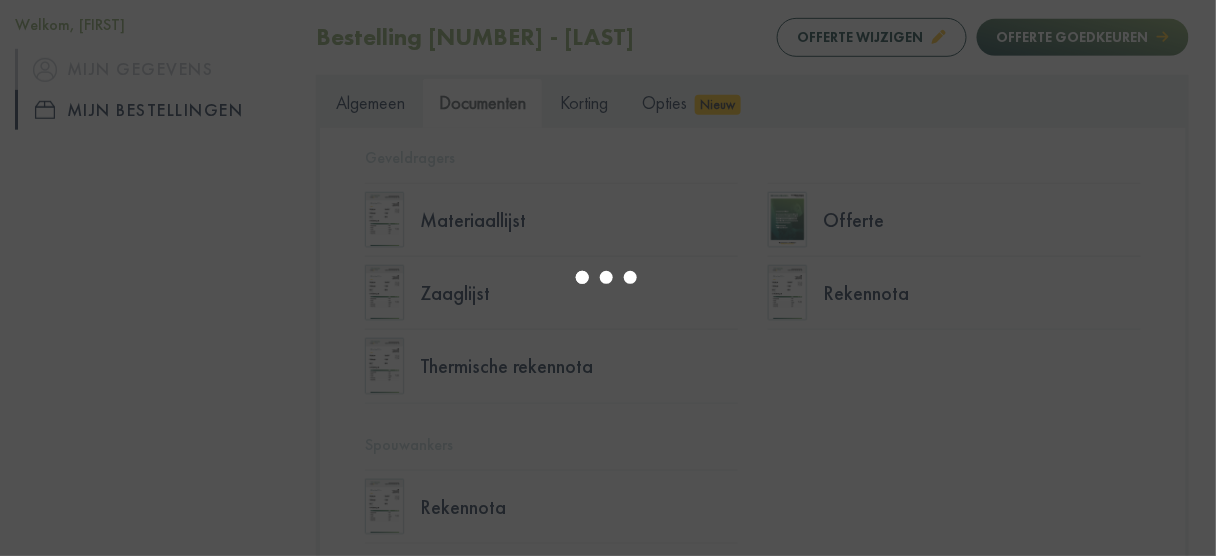 type on "*" 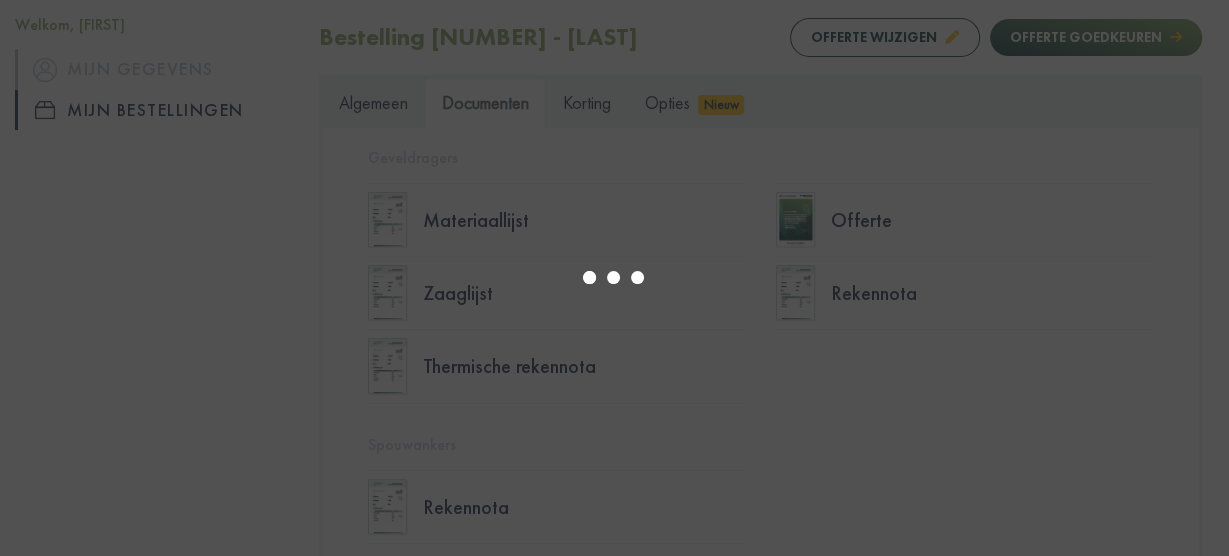 scroll, scrollTop: 10, scrollLeft: 0, axis: vertical 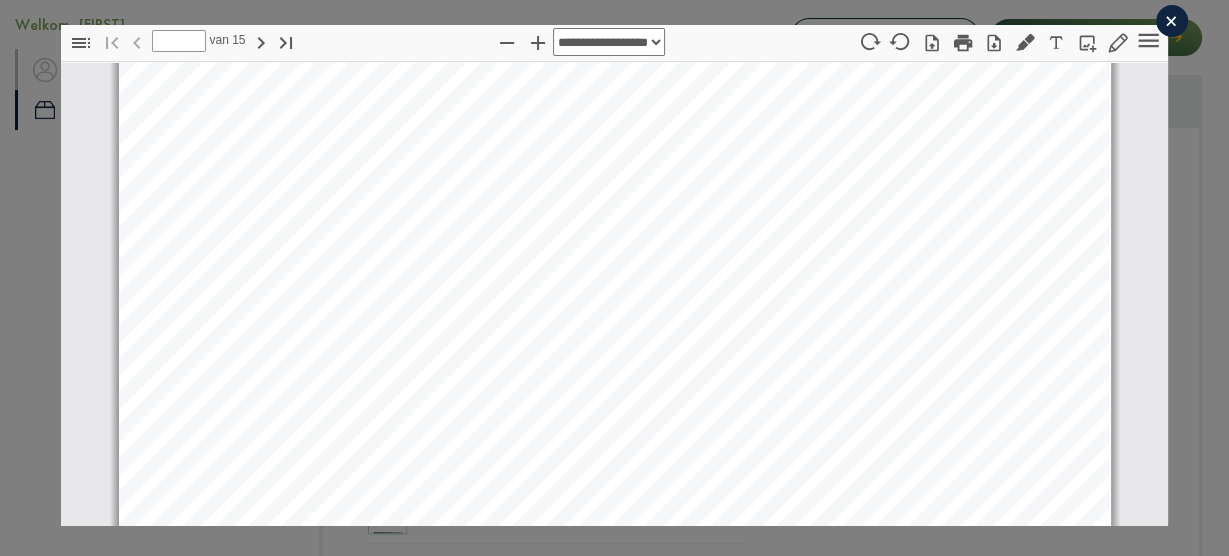 select on "****" 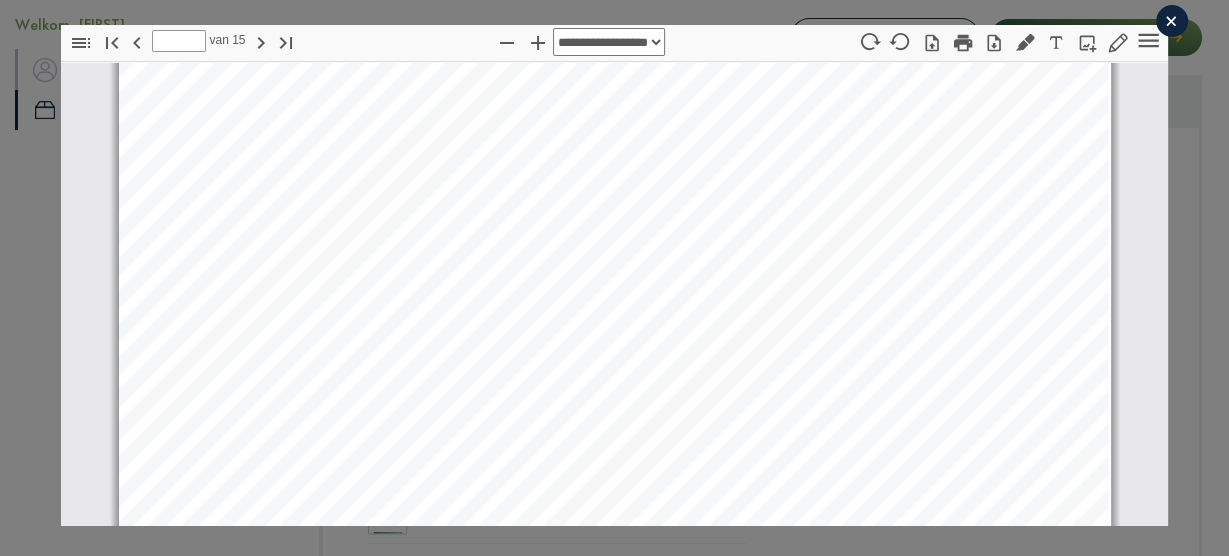 scroll, scrollTop: 1690, scrollLeft: 0, axis: vertical 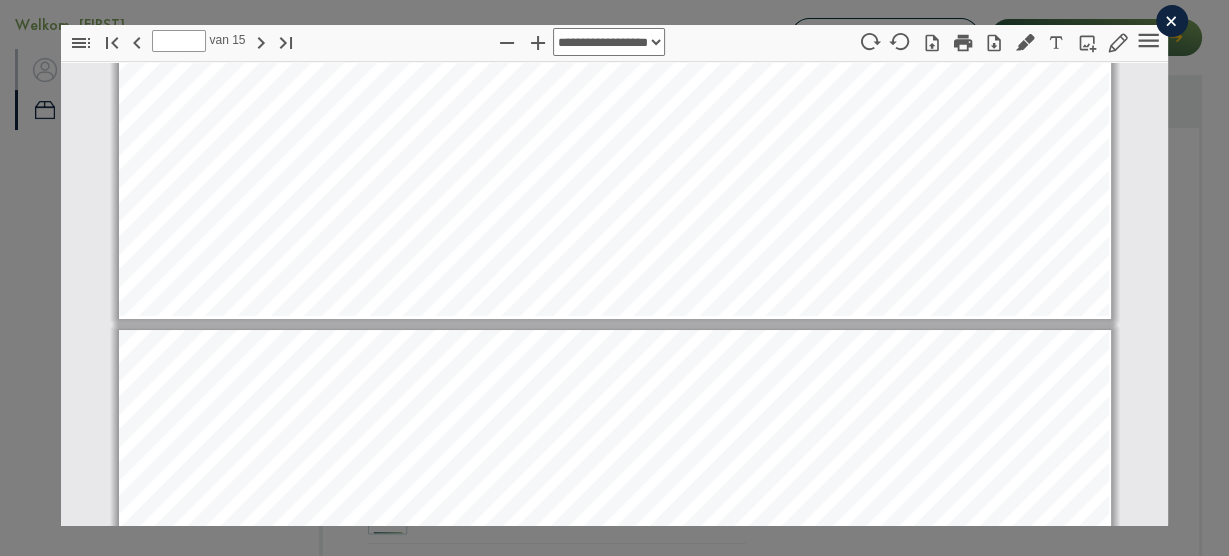 type on "**" 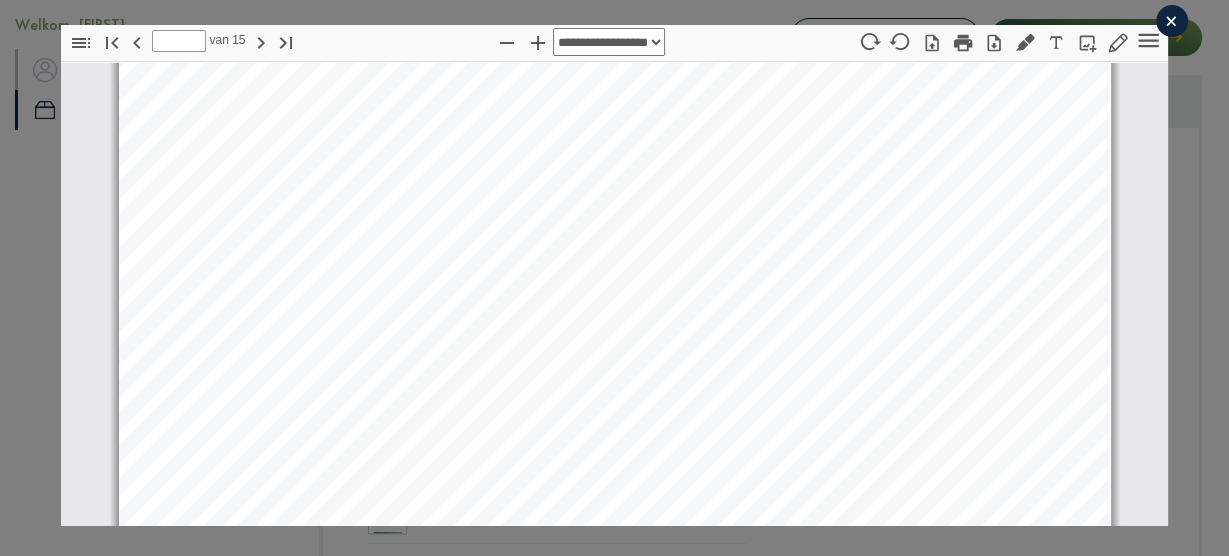 scroll, scrollTop: 13569, scrollLeft: 0, axis: vertical 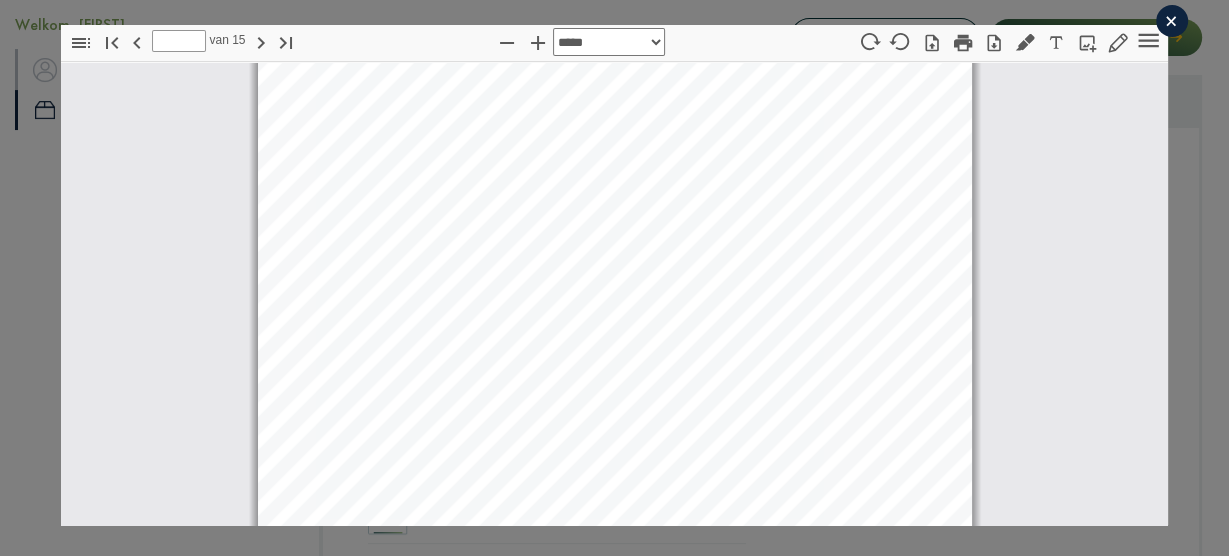 select on "******" 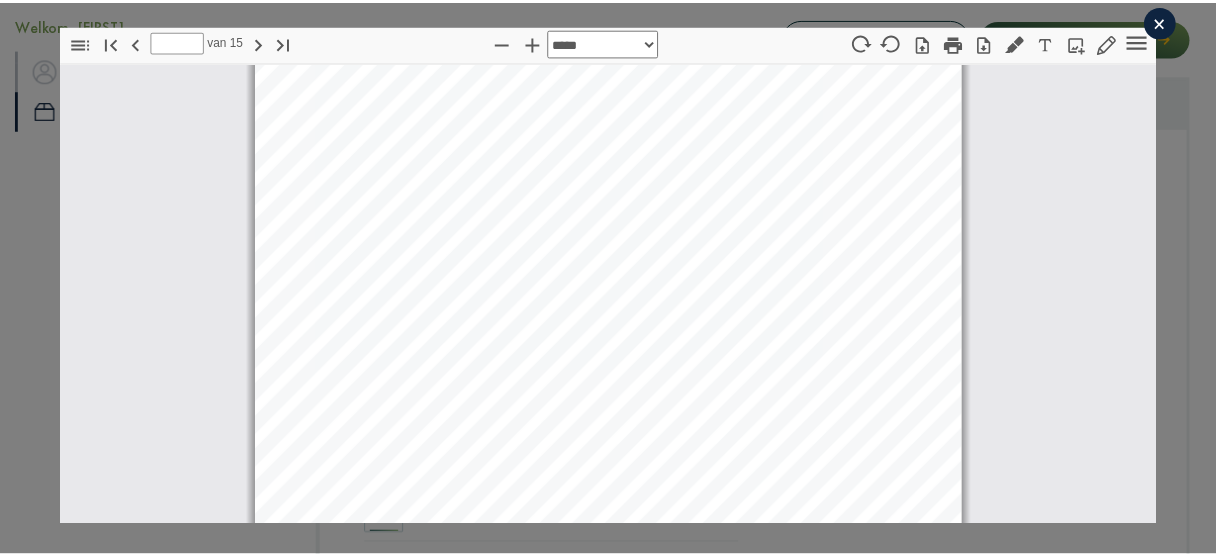 scroll, scrollTop: 6393, scrollLeft: 0, axis: vertical 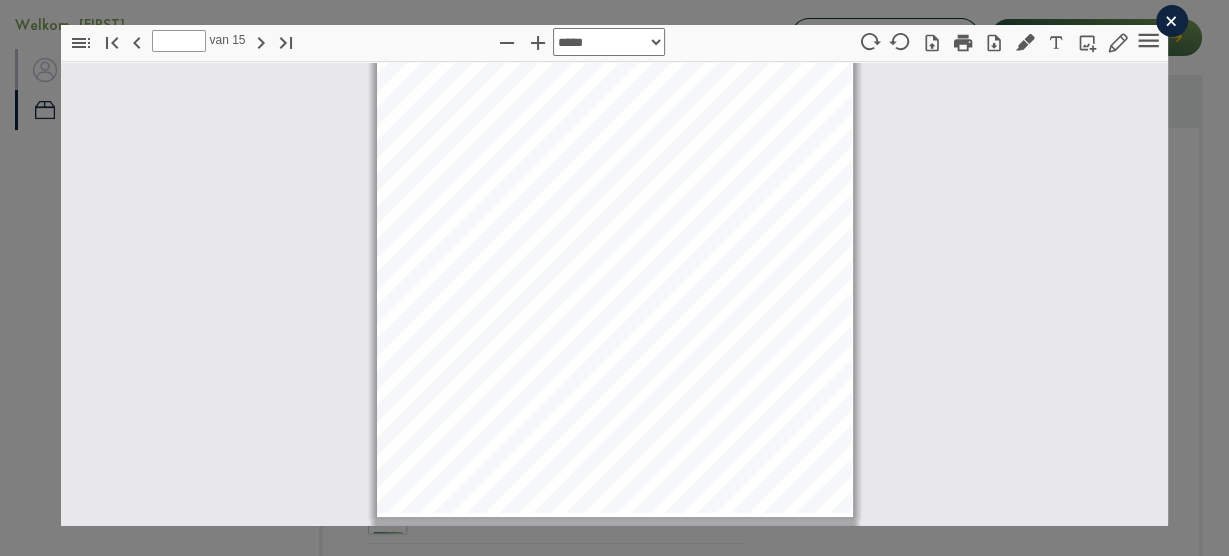 click on "×" 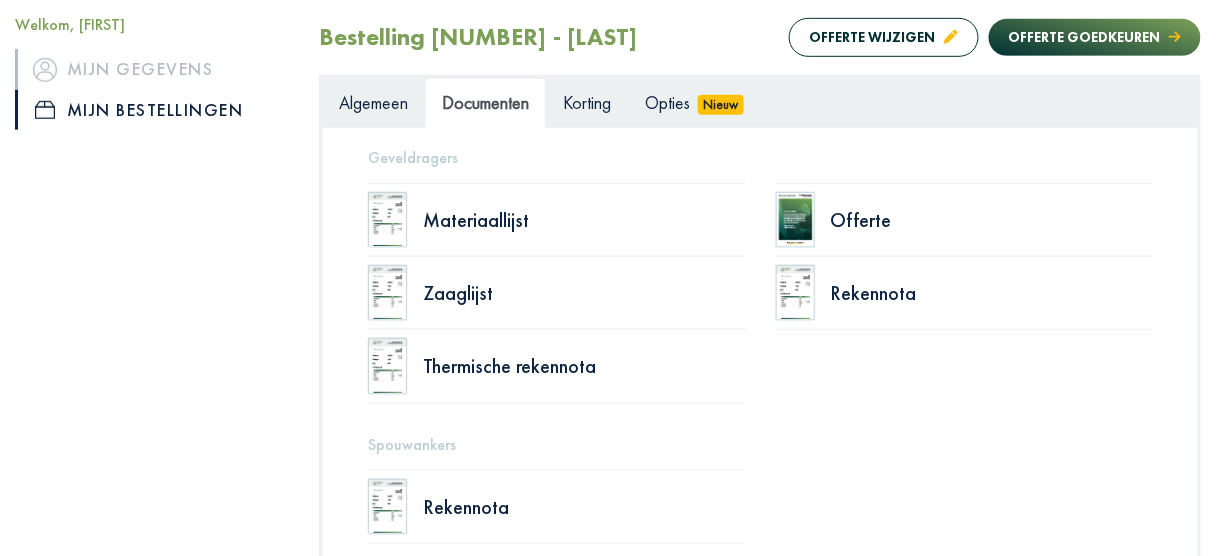 click on "Offerte wijzigen" 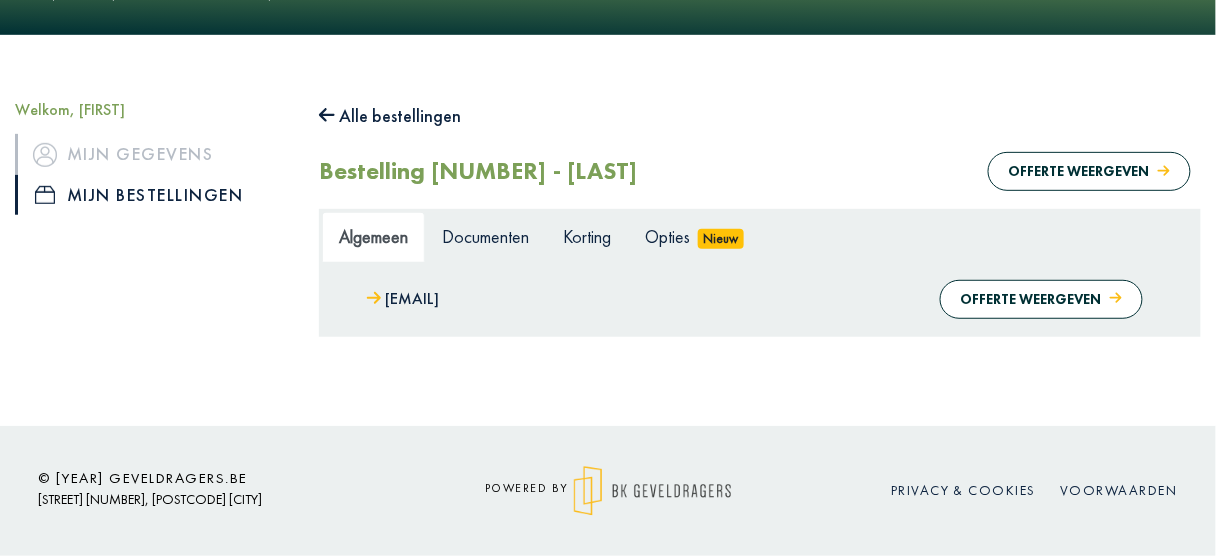 scroll, scrollTop: 142, scrollLeft: 0, axis: vertical 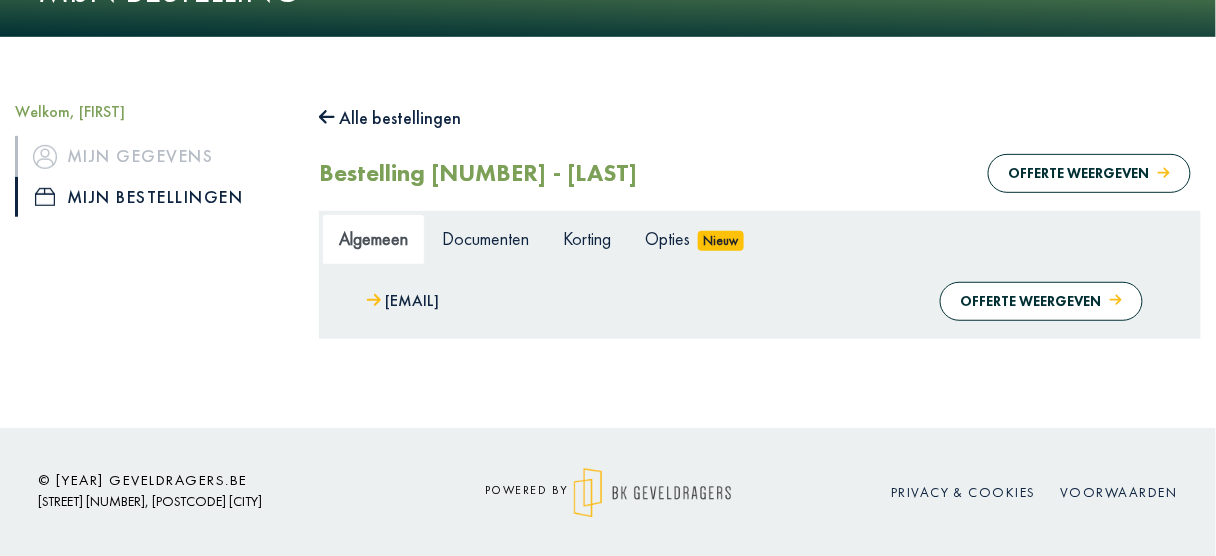 click 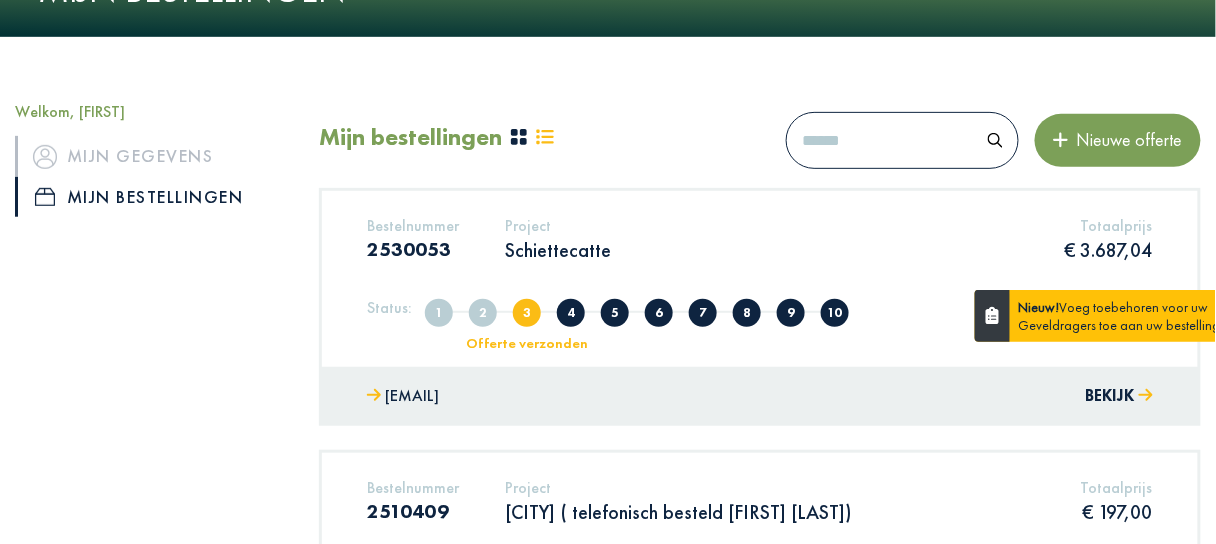 click on "Project" 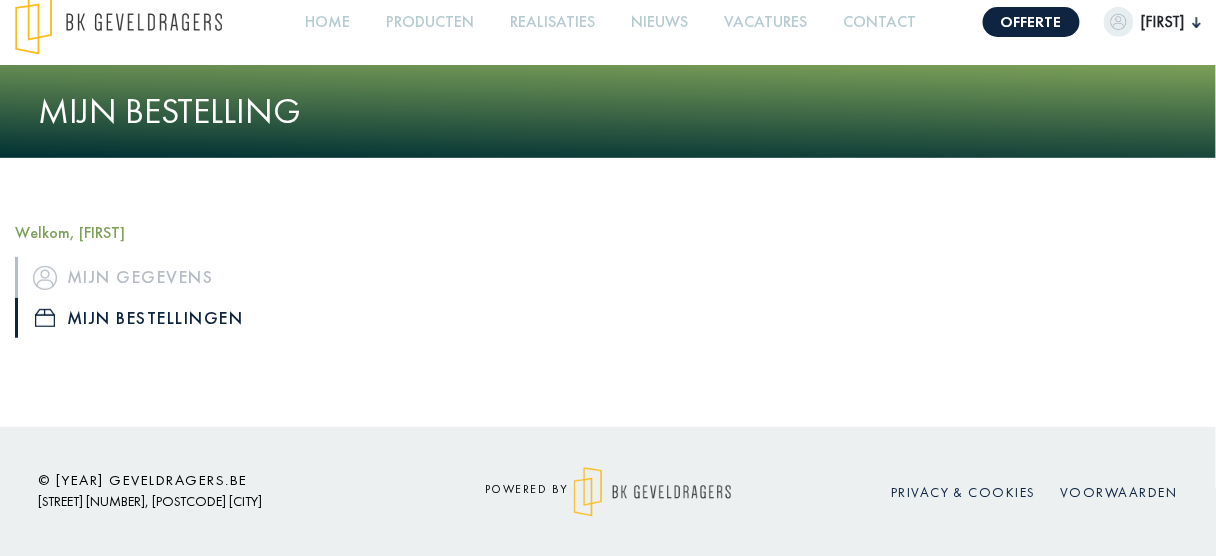 scroll, scrollTop: 142, scrollLeft: 0, axis: vertical 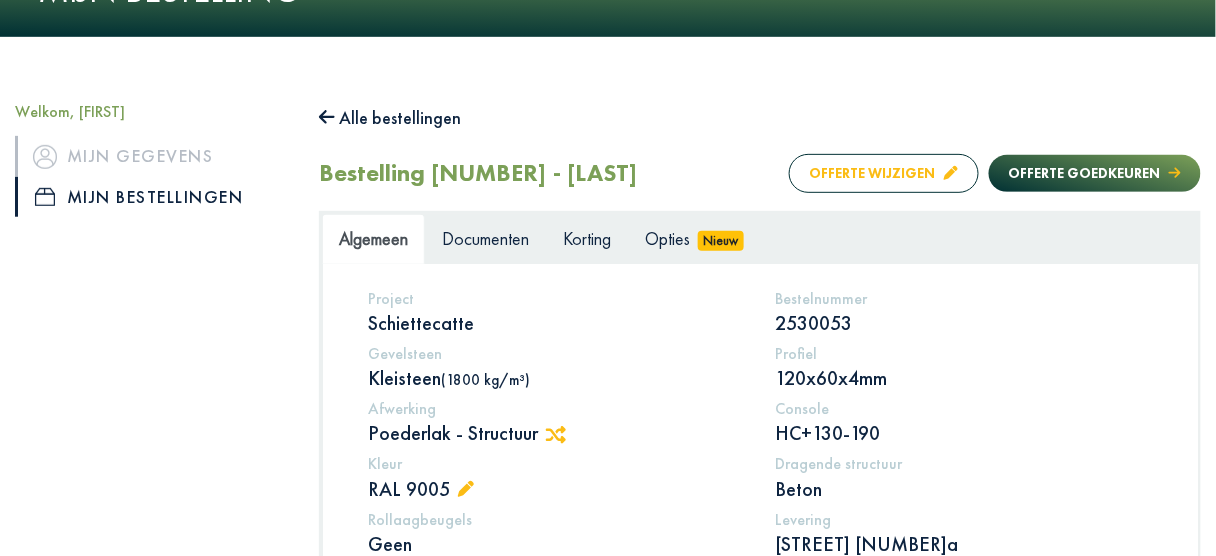 click on "Offerte wijzigen" 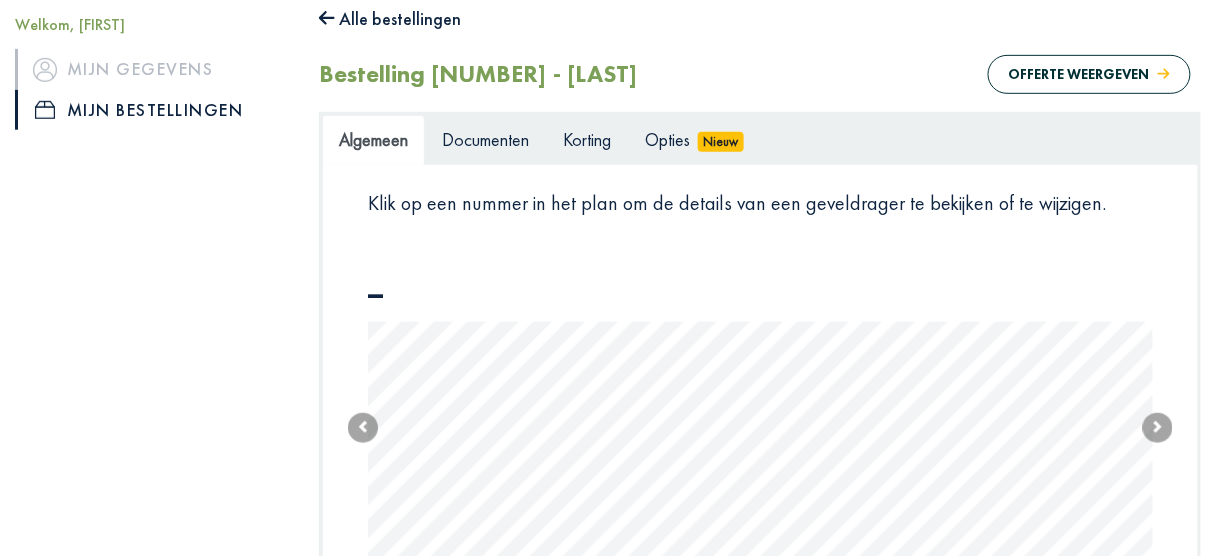 scroll, scrollTop: 542, scrollLeft: 0, axis: vertical 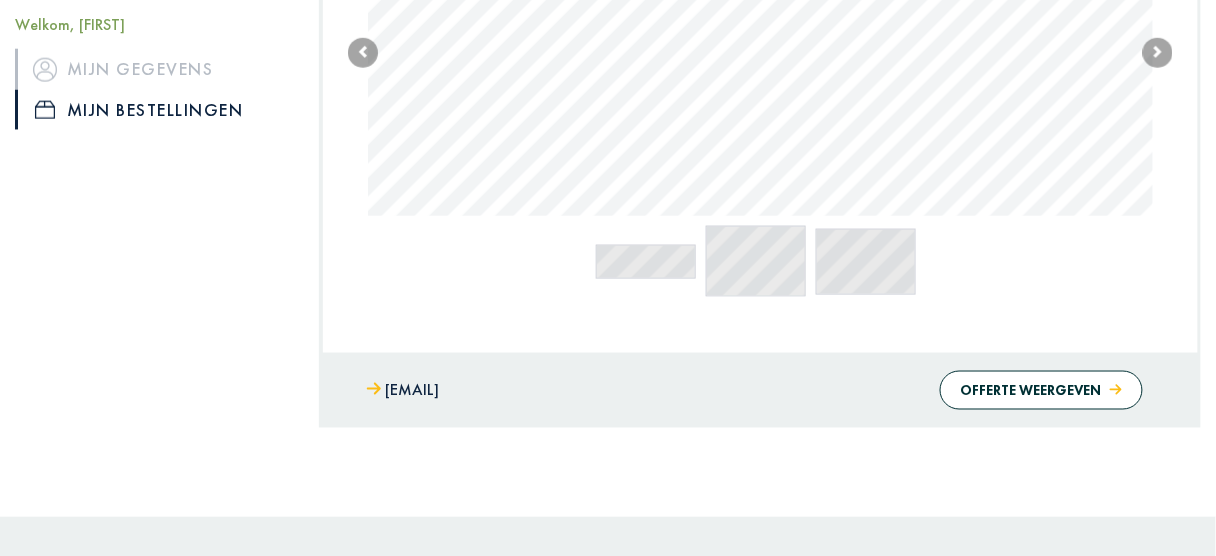 click on "_ __ ___ Previous Next" at bounding box center (760, 93) 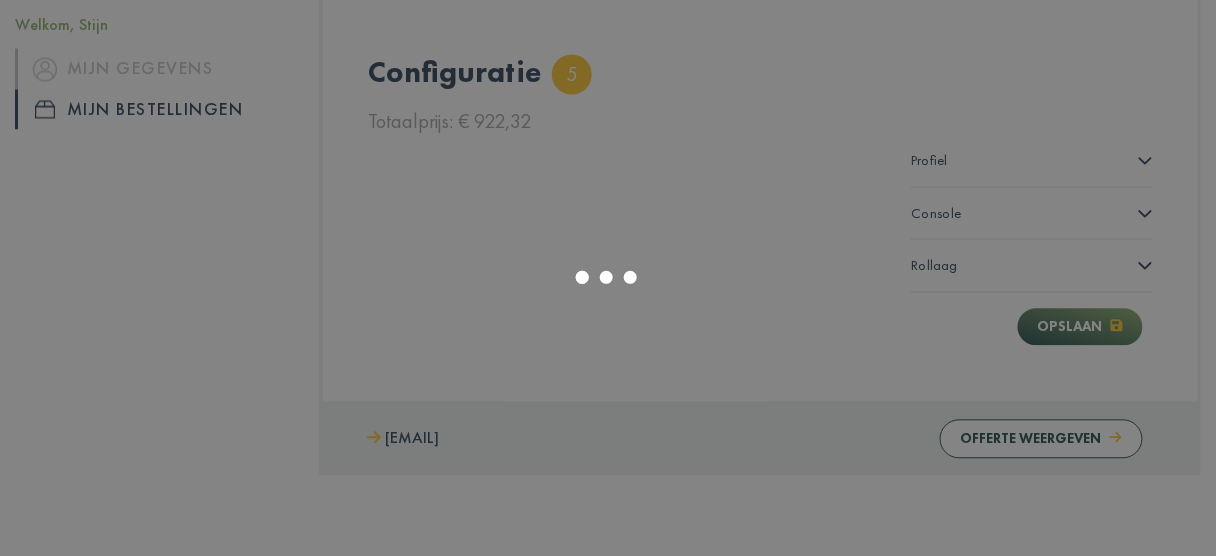 scroll, scrollTop: 886, scrollLeft: 0, axis: vertical 